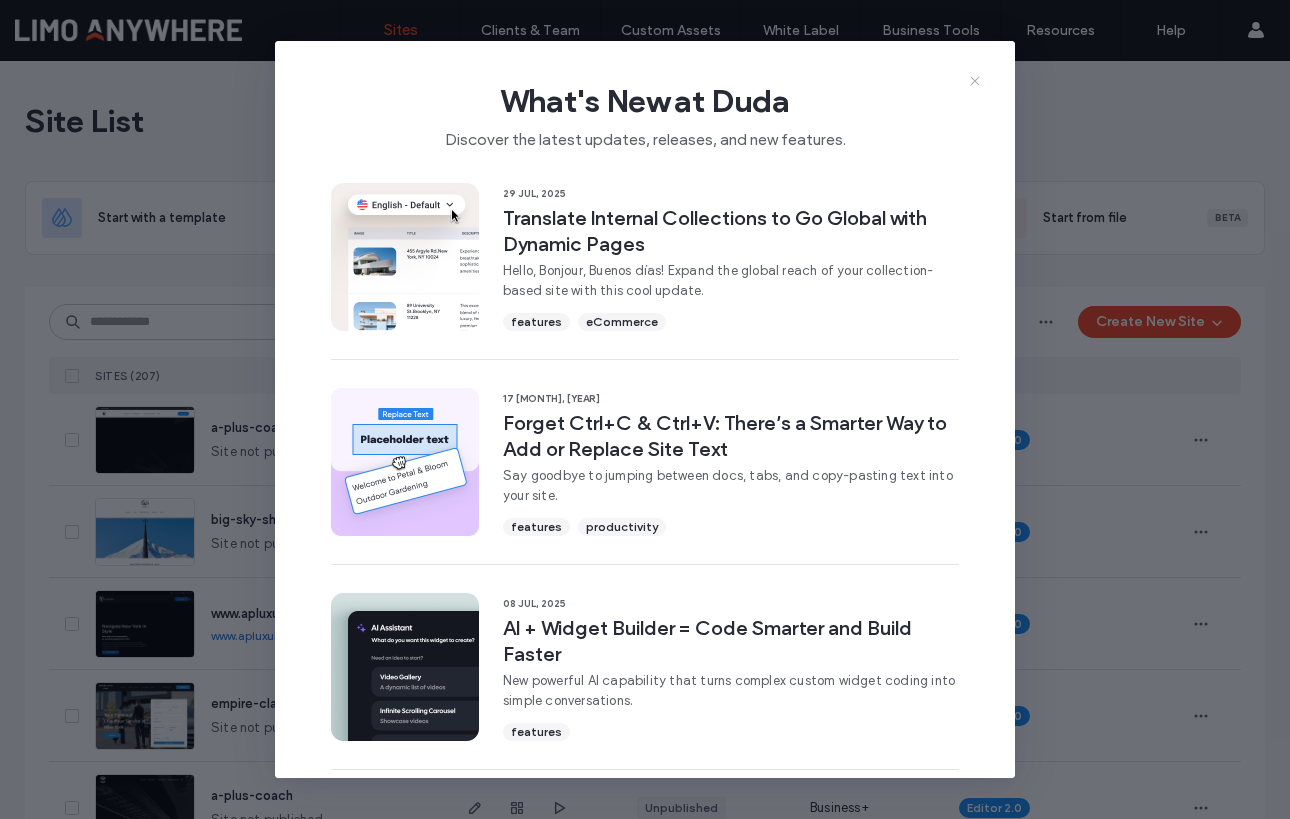 scroll, scrollTop: 0, scrollLeft: 0, axis: both 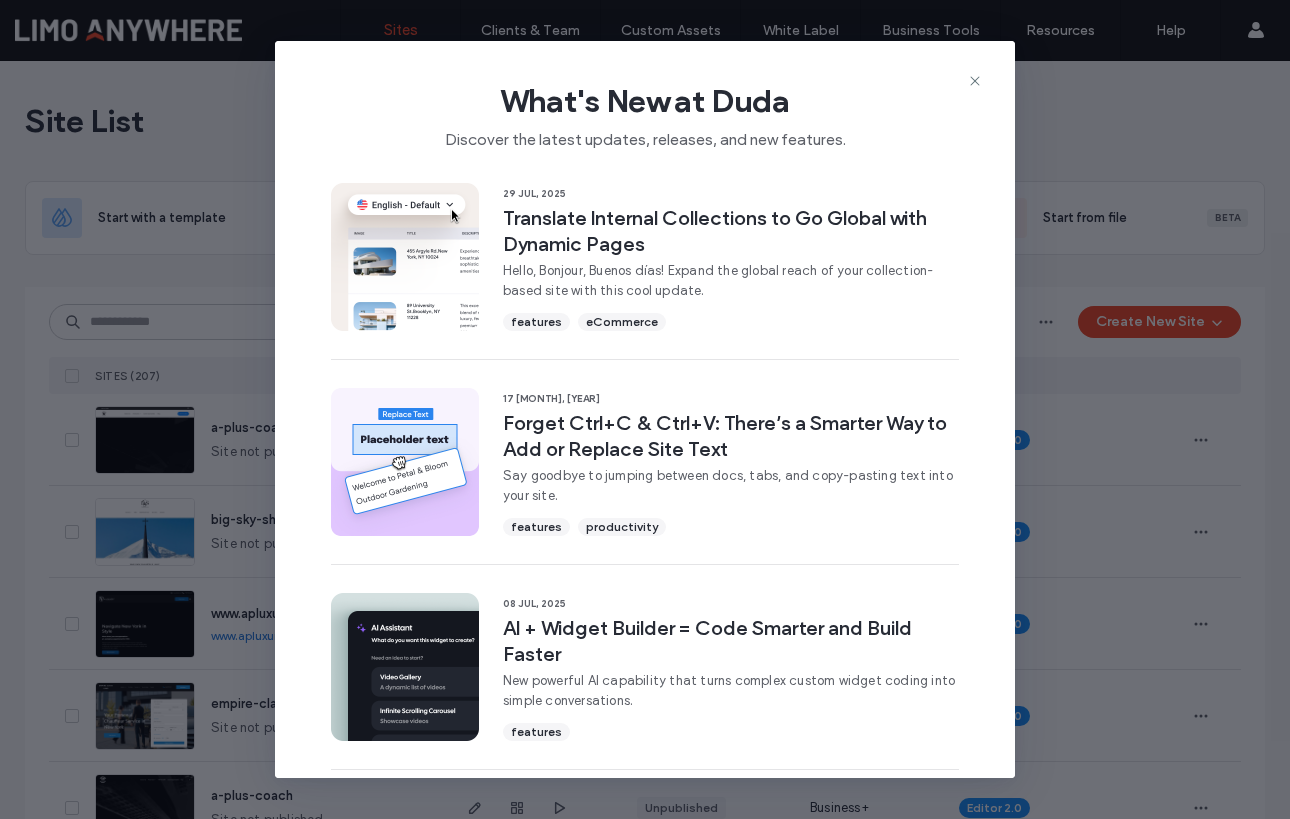 click 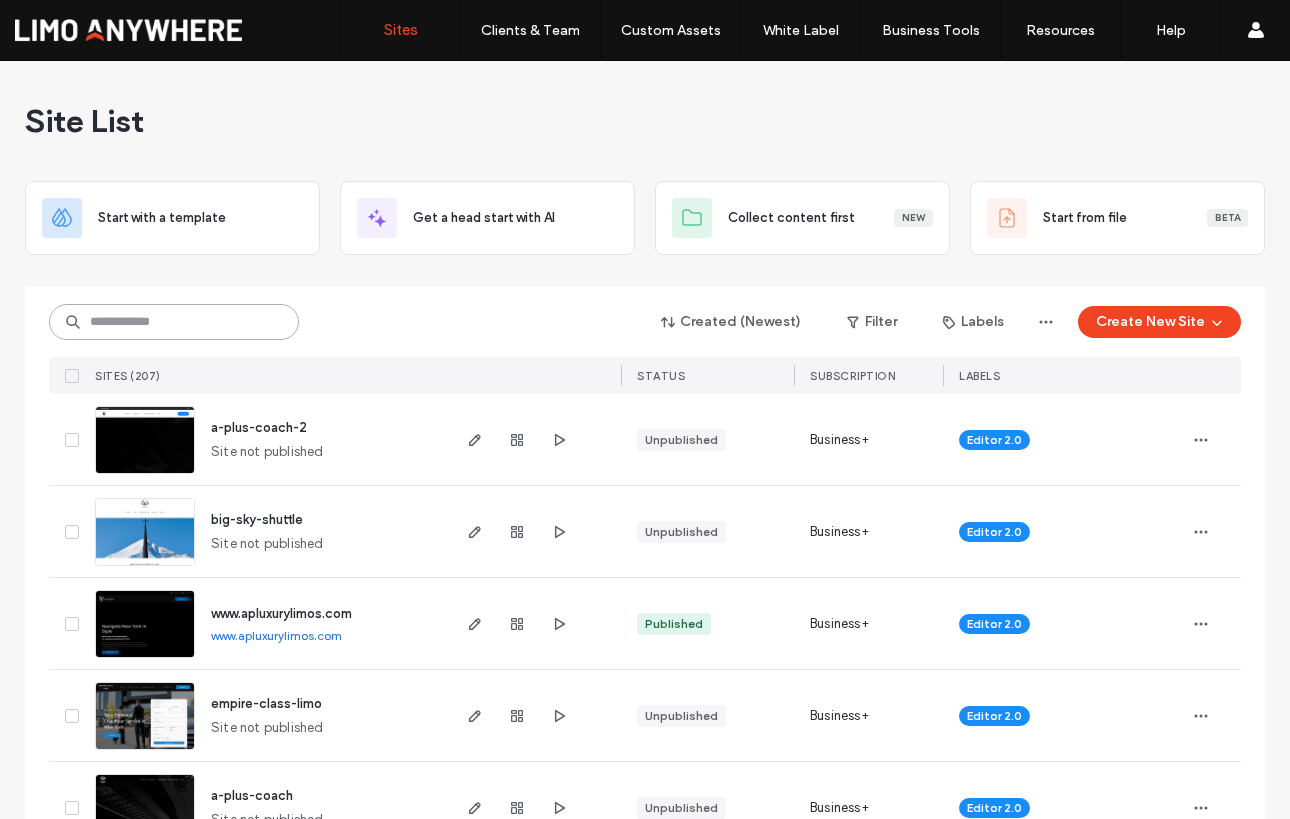click at bounding box center (174, 322) 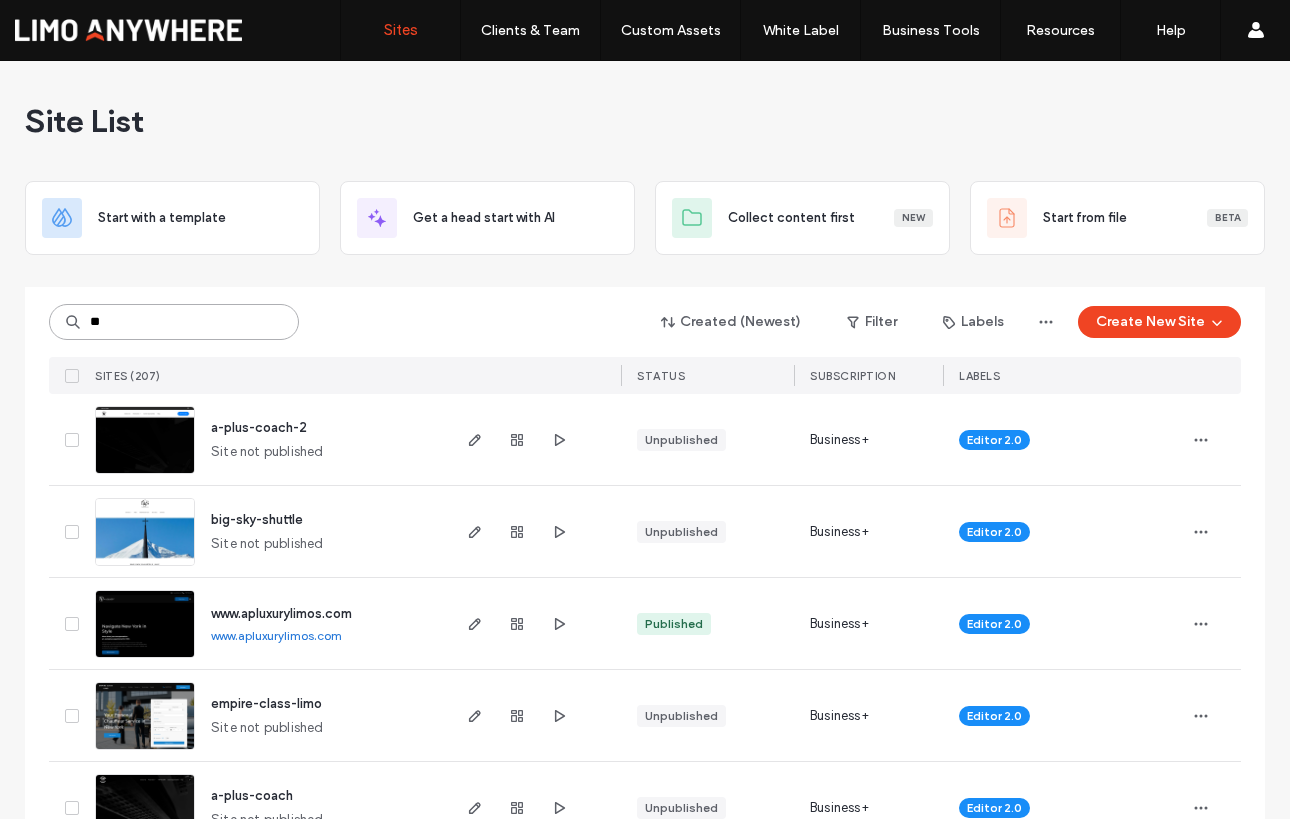 type on "**" 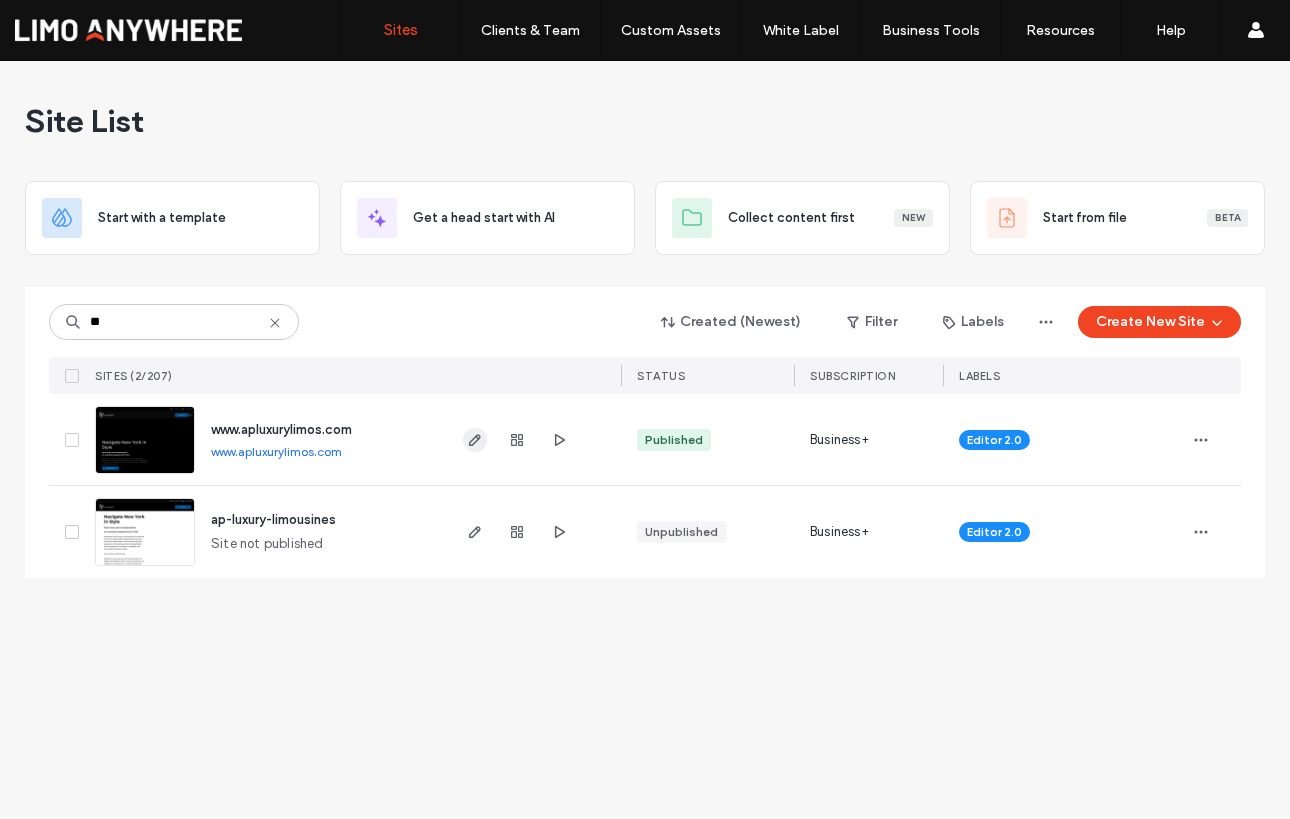 click 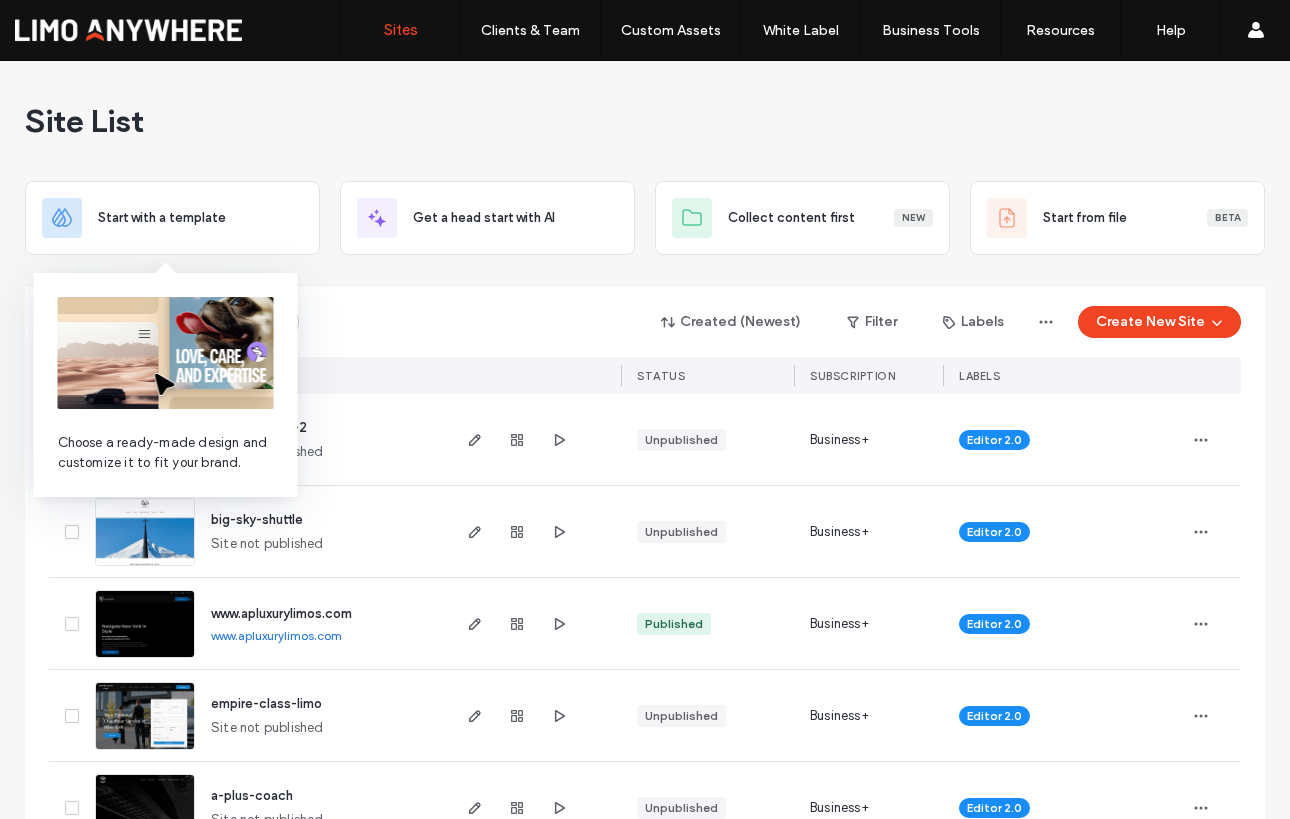 scroll, scrollTop: 0, scrollLeft: 0, axis: both 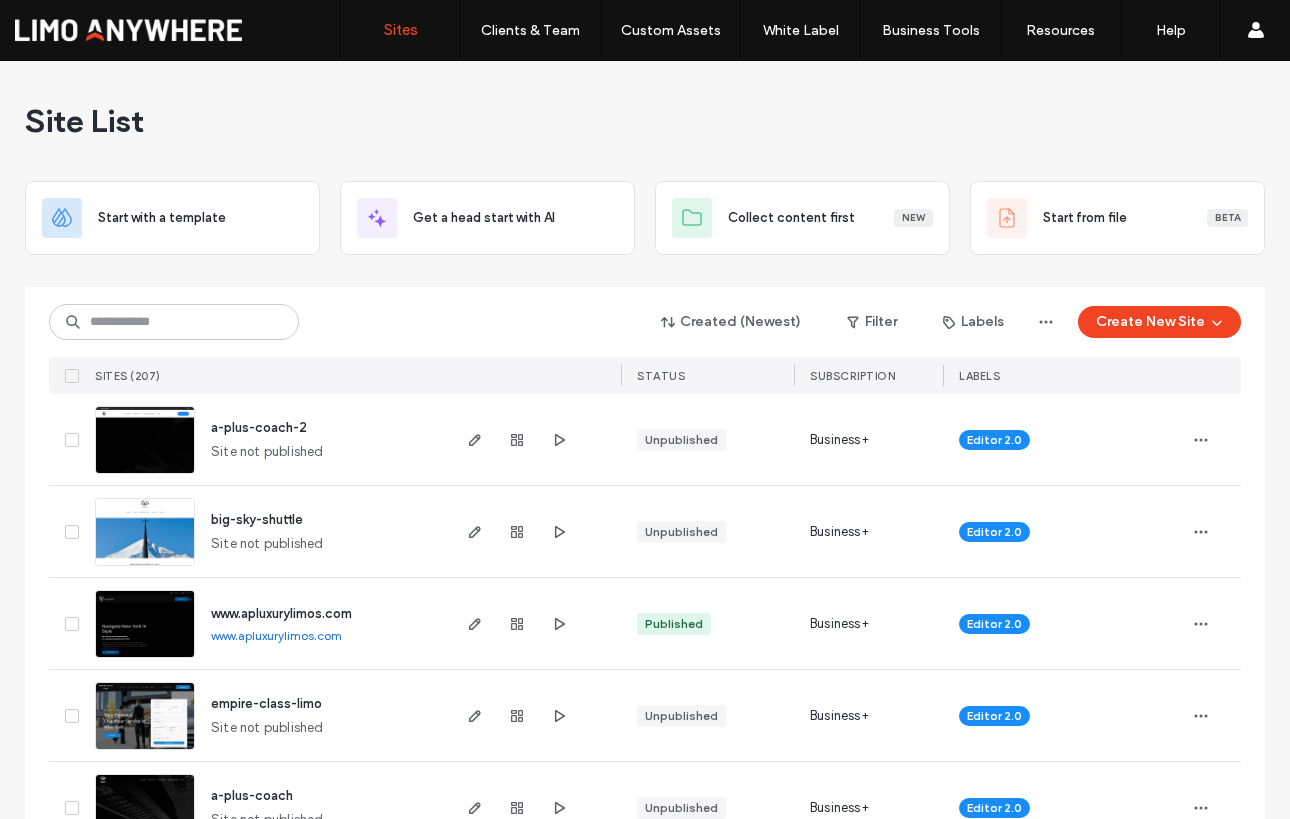 click on "Created (Newest) Filter Labels Create New Site" at bounding box center (645, 322) 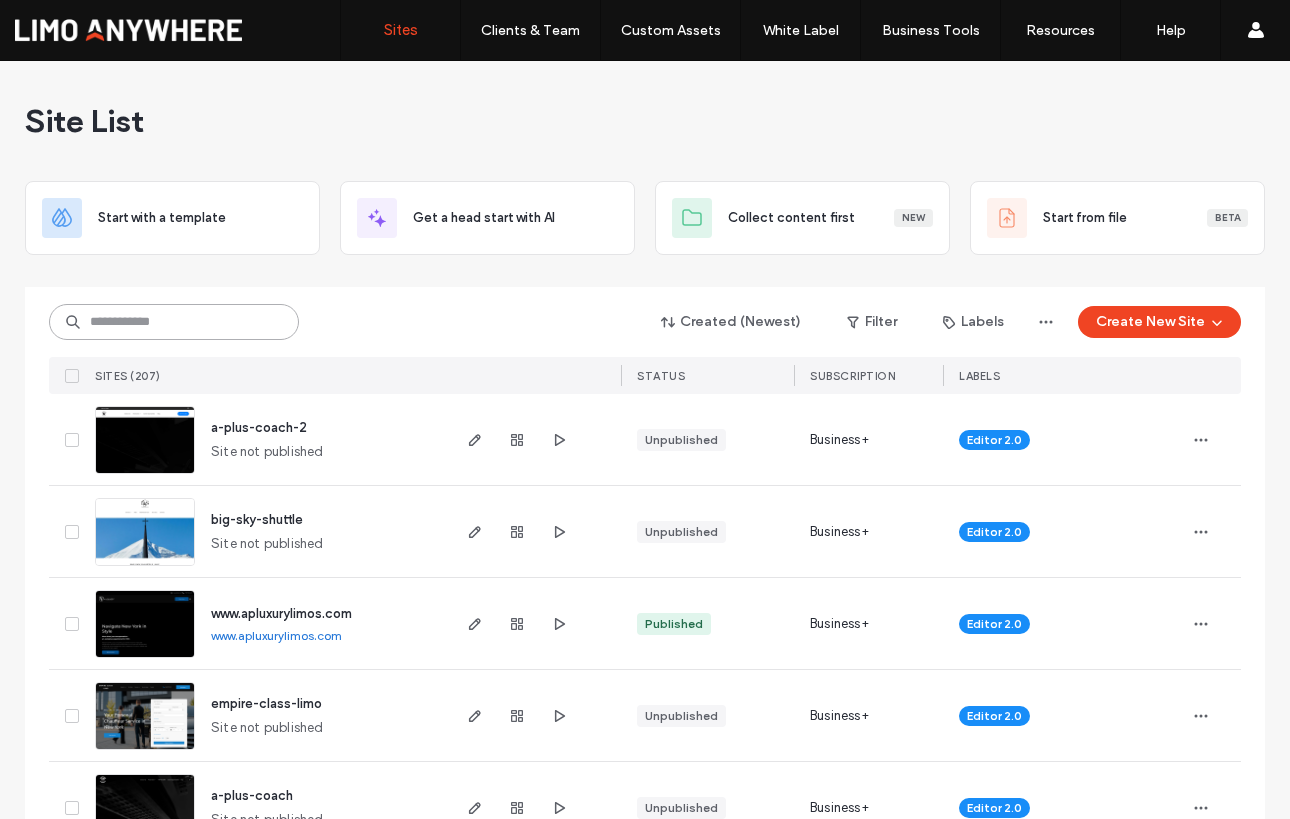 click at bounding box center [174, 322] 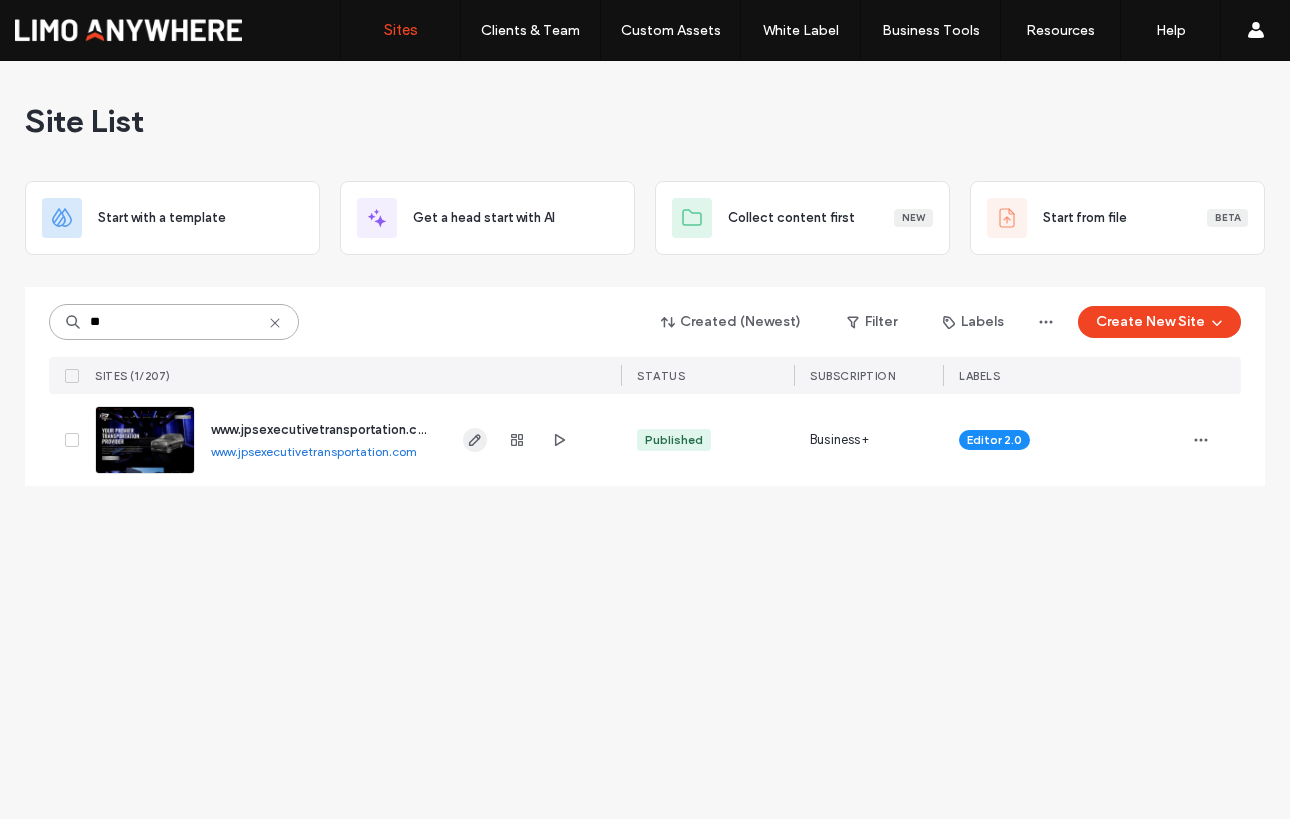 type on "**" 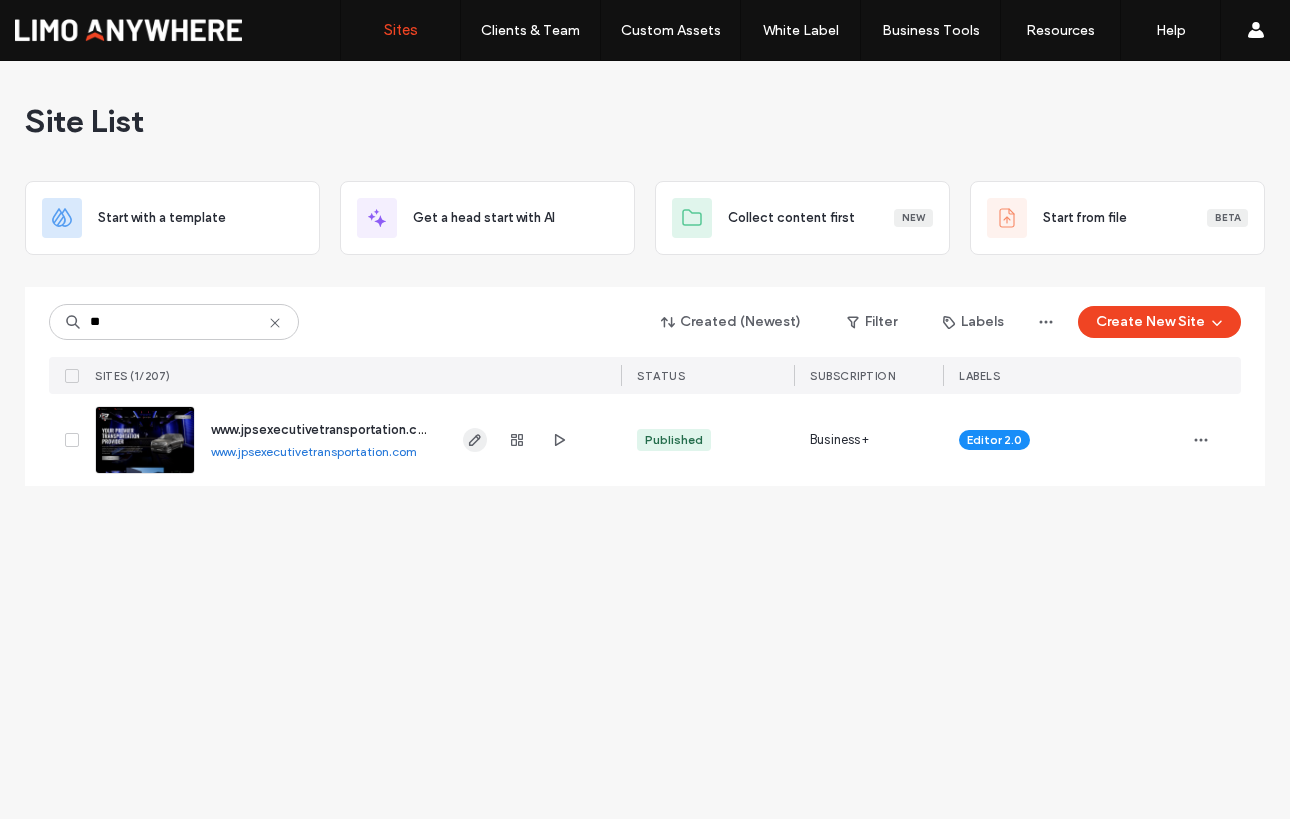 click 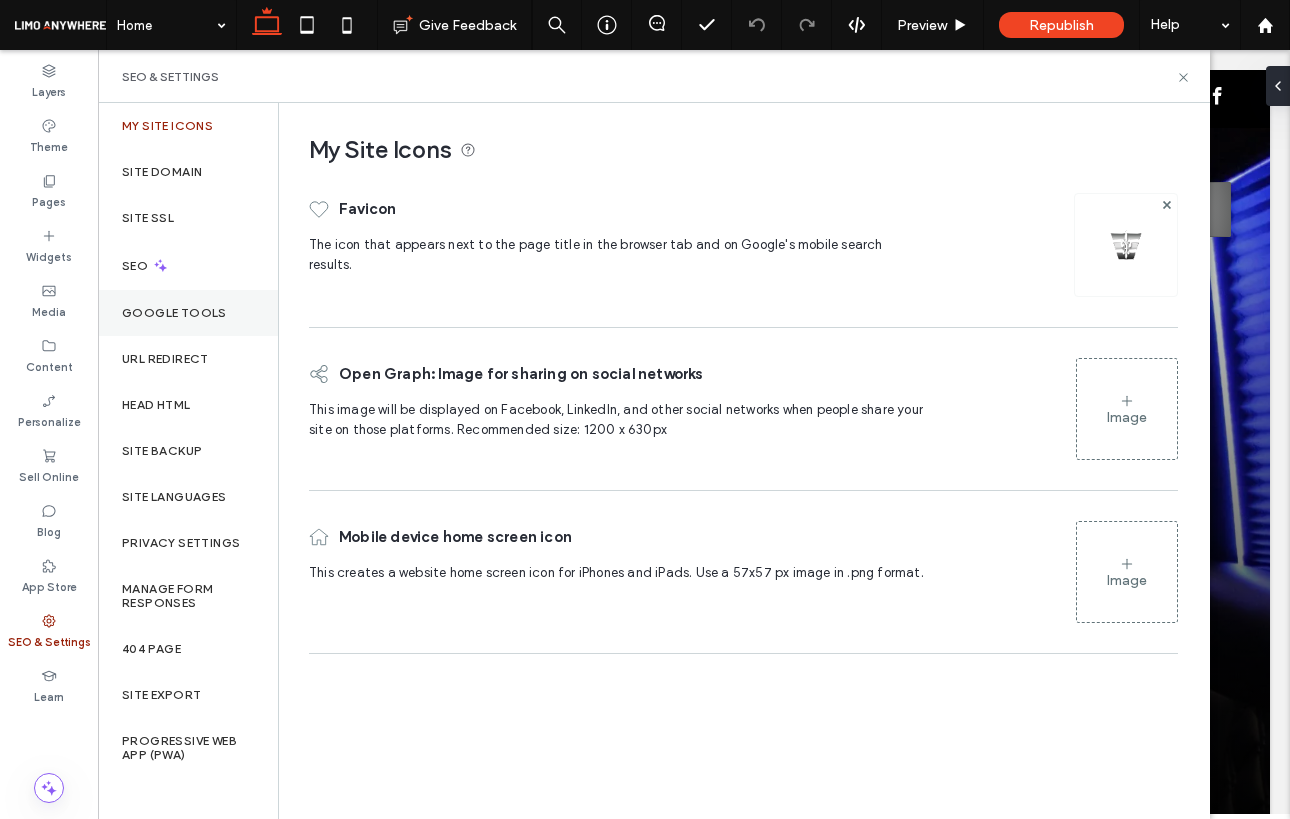 scroll, scrollTop: 0, scrollLeft: 0, axis: both 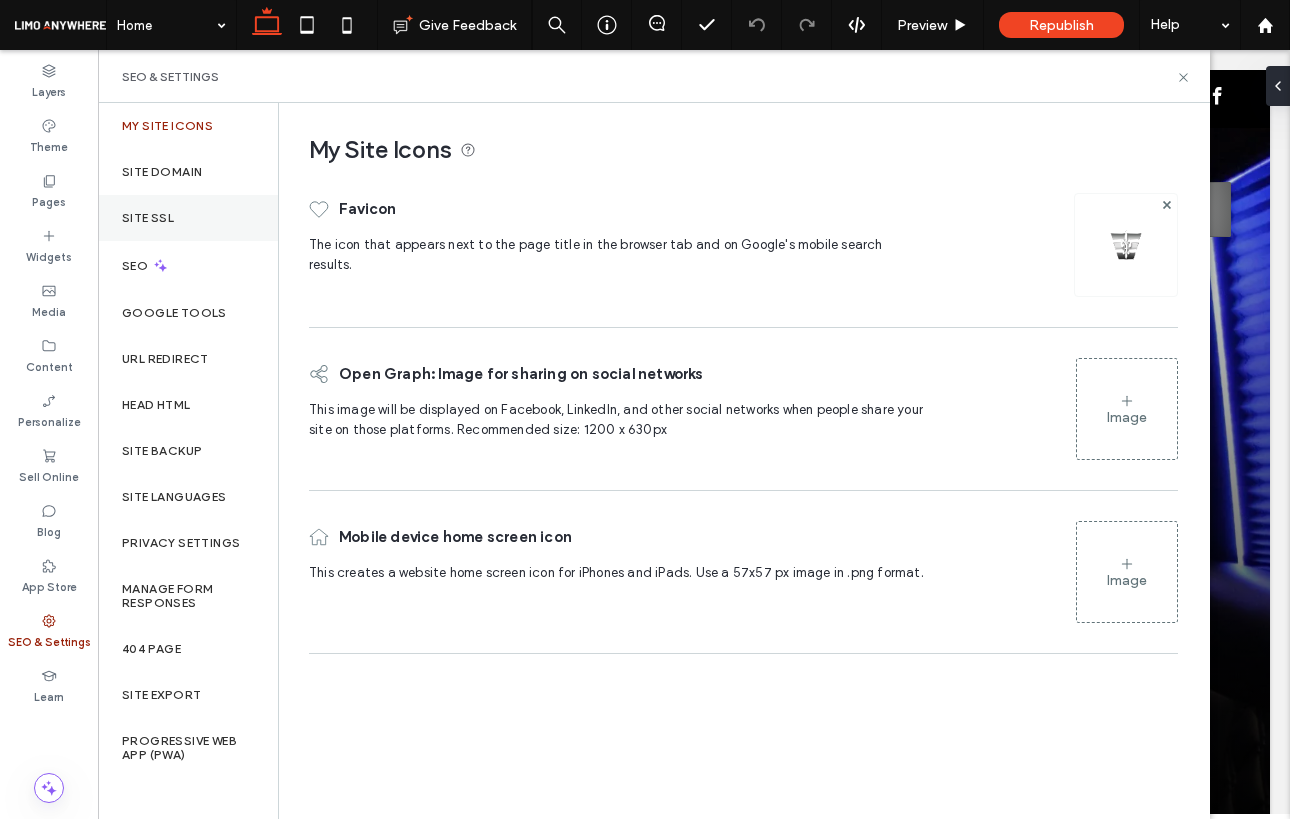 click on "Site SSL" at bounding box center [148, 218] 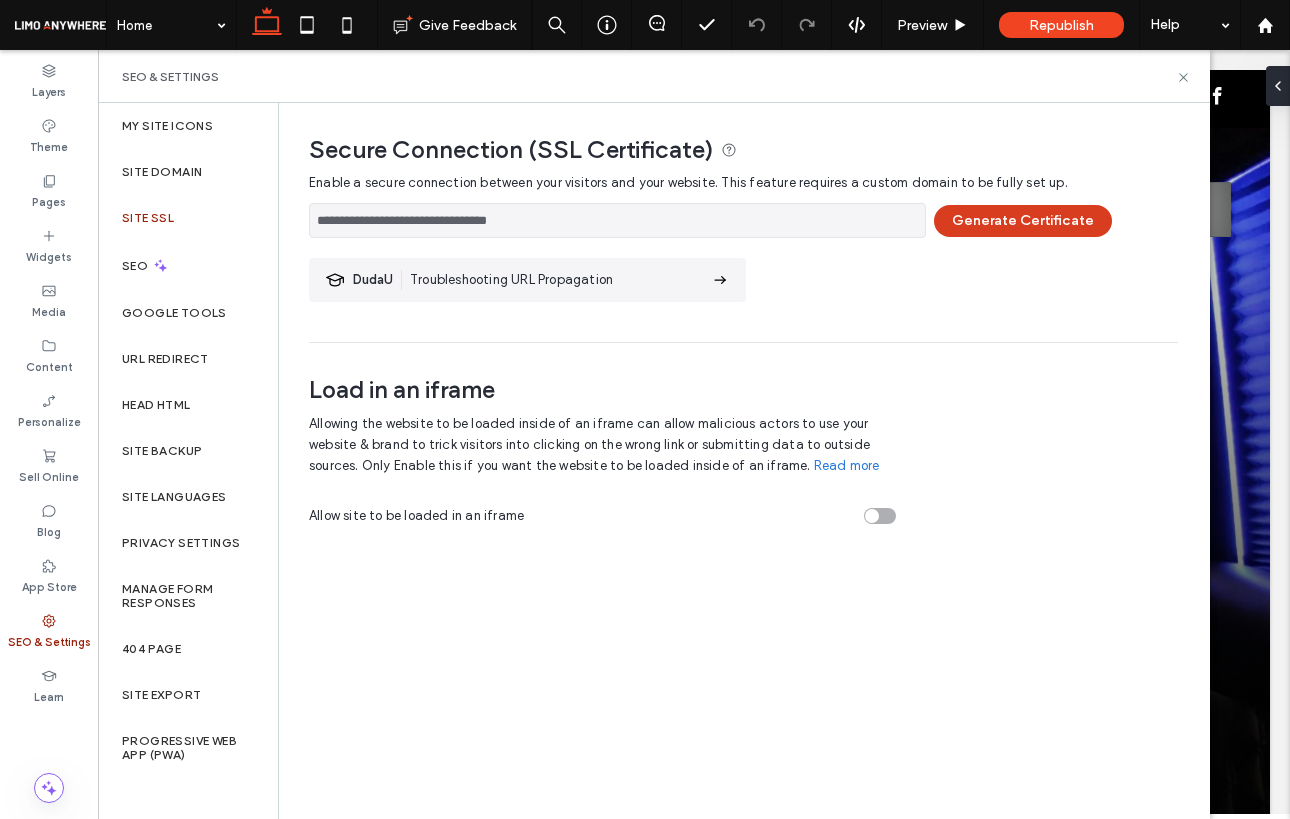 click on "Generate Certificate" at bounding box center (1023, 221) 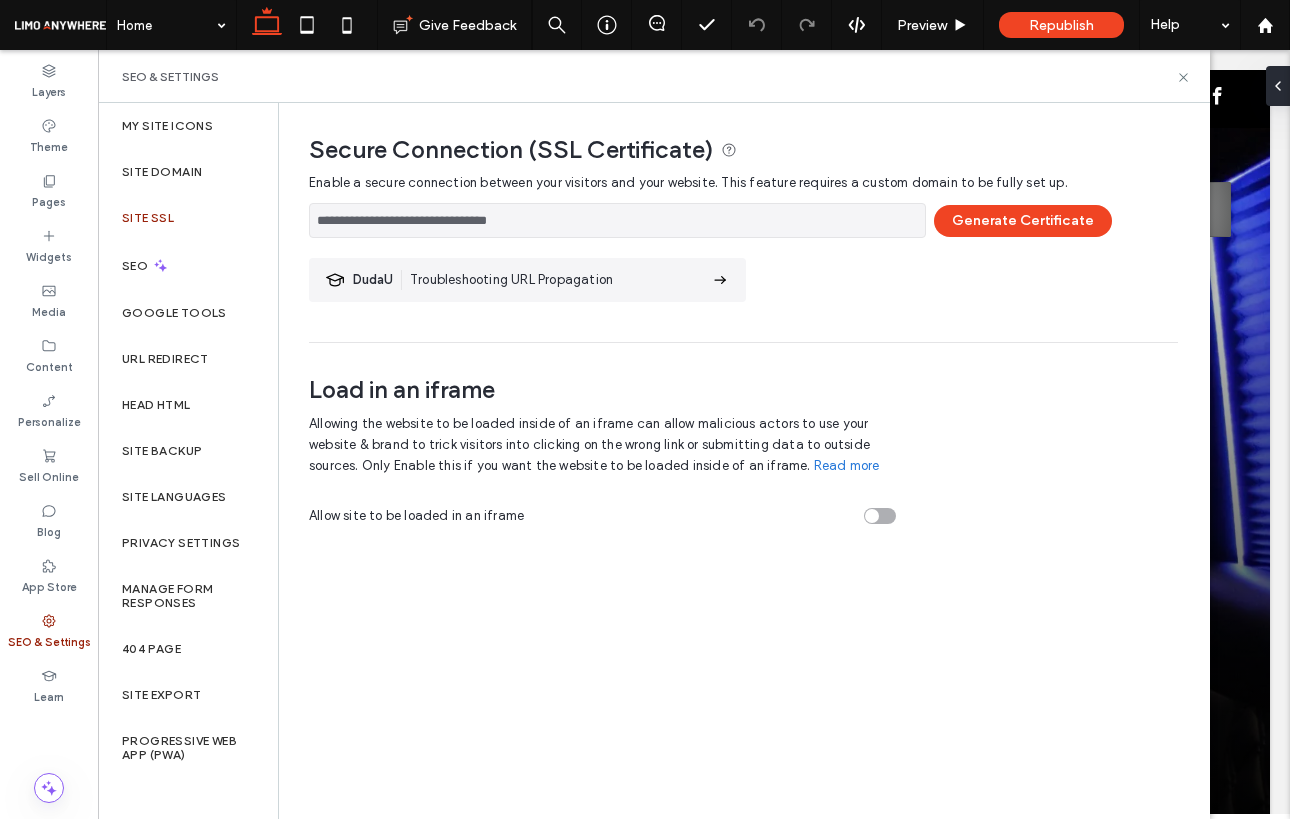 scroll, scrollTop: 0, scrollLeft: 0, axis: both 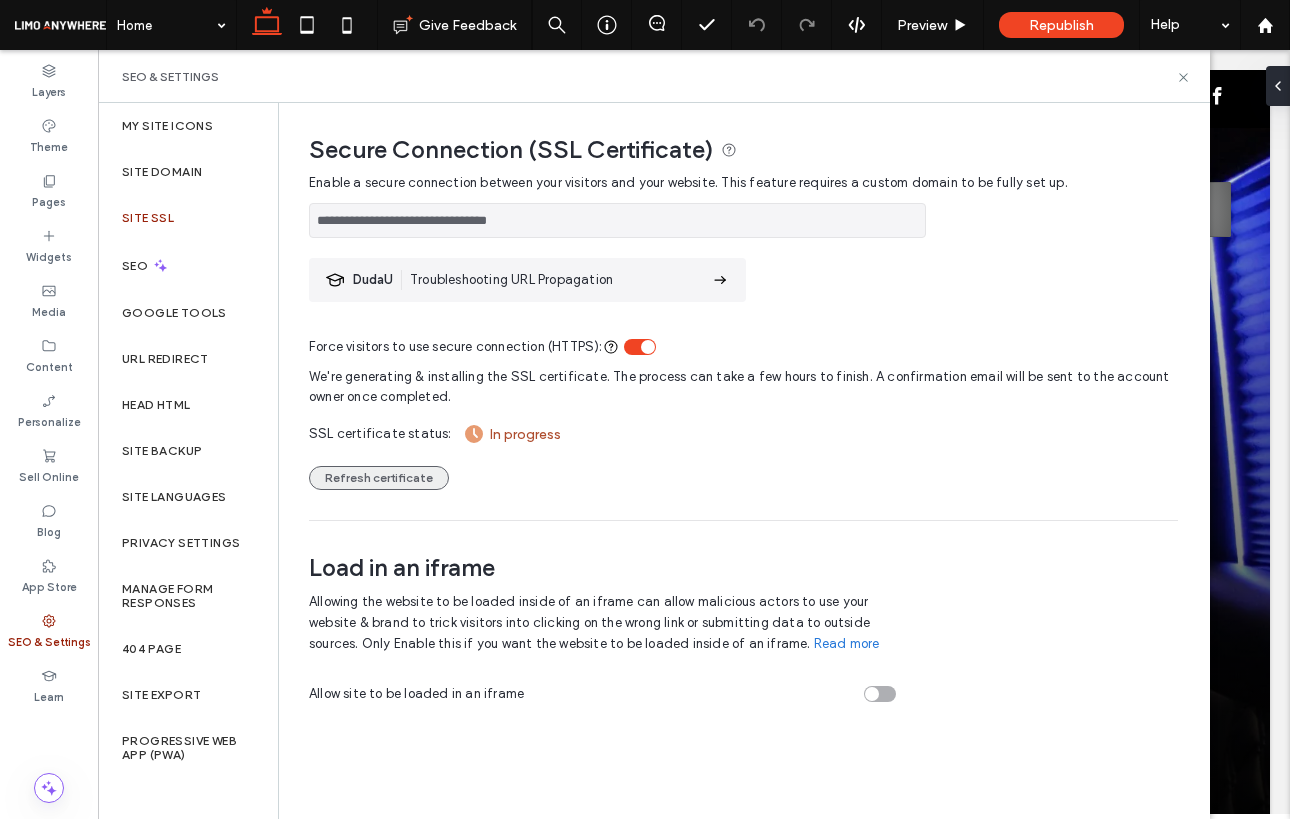 click on "Refresh certificate" at bounding box center [379, 478] 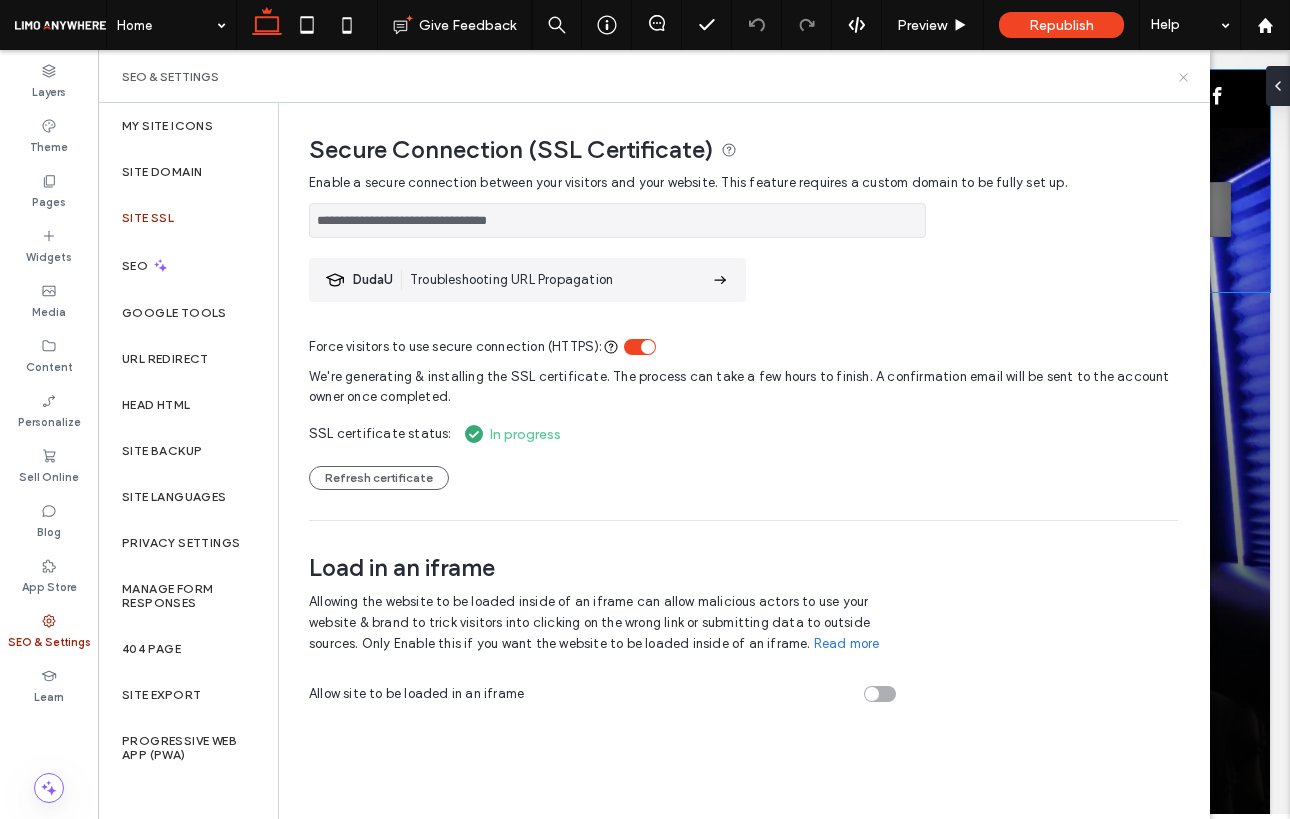 click 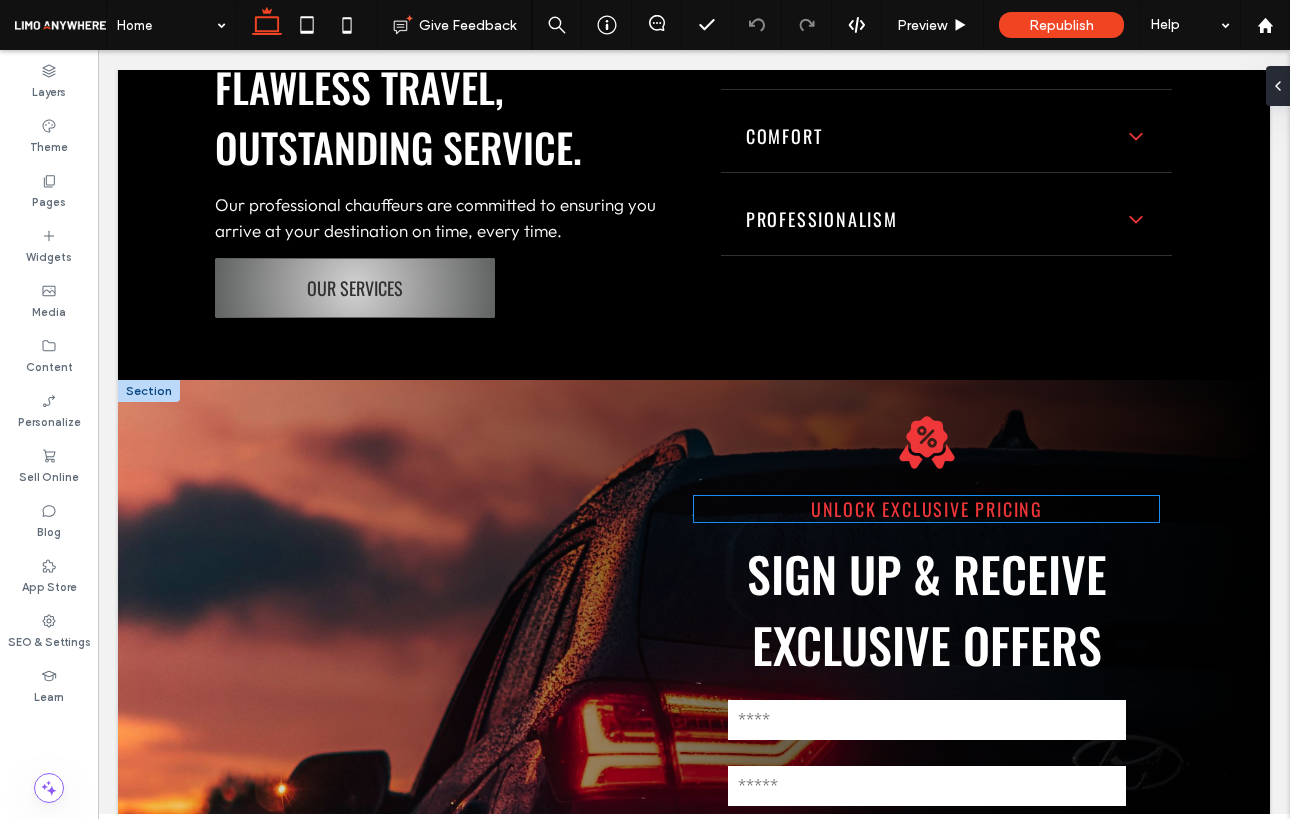 scroll, scrollTop: 4093, scrollLeft: 0, axis: vertical 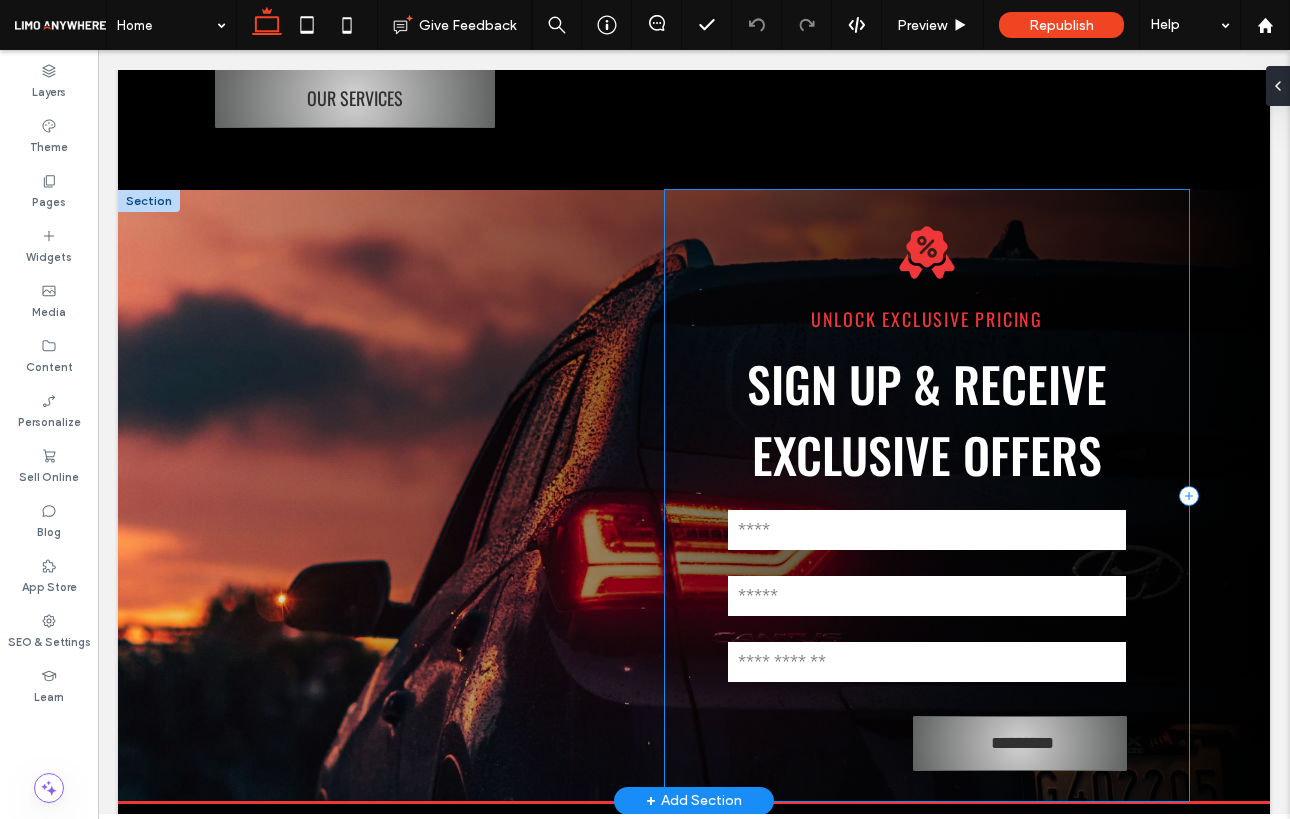 click on "Black badge with a percentage sign, representing a sale or discount.
unlock exclusive pricing
Sign up & Receive Exclusive Offers
Contact Us
Name:
Email:
Phone:
*********
Thank you for contacting us. We will get back to you as soon as possible.
Oops, there was an error sending your message. Please try again later." at bounding box center [927, 495] 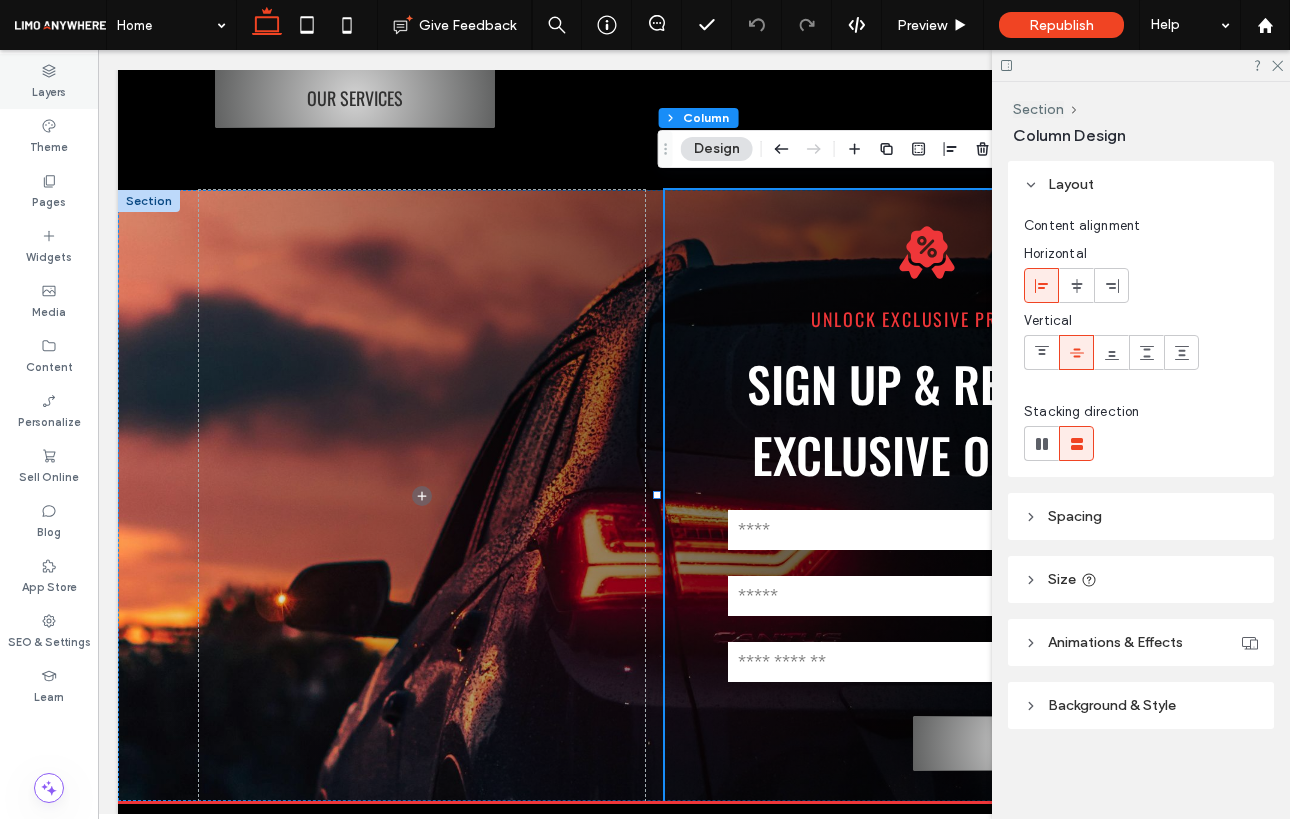 click on "Layers" at bounding box center (49, 90) 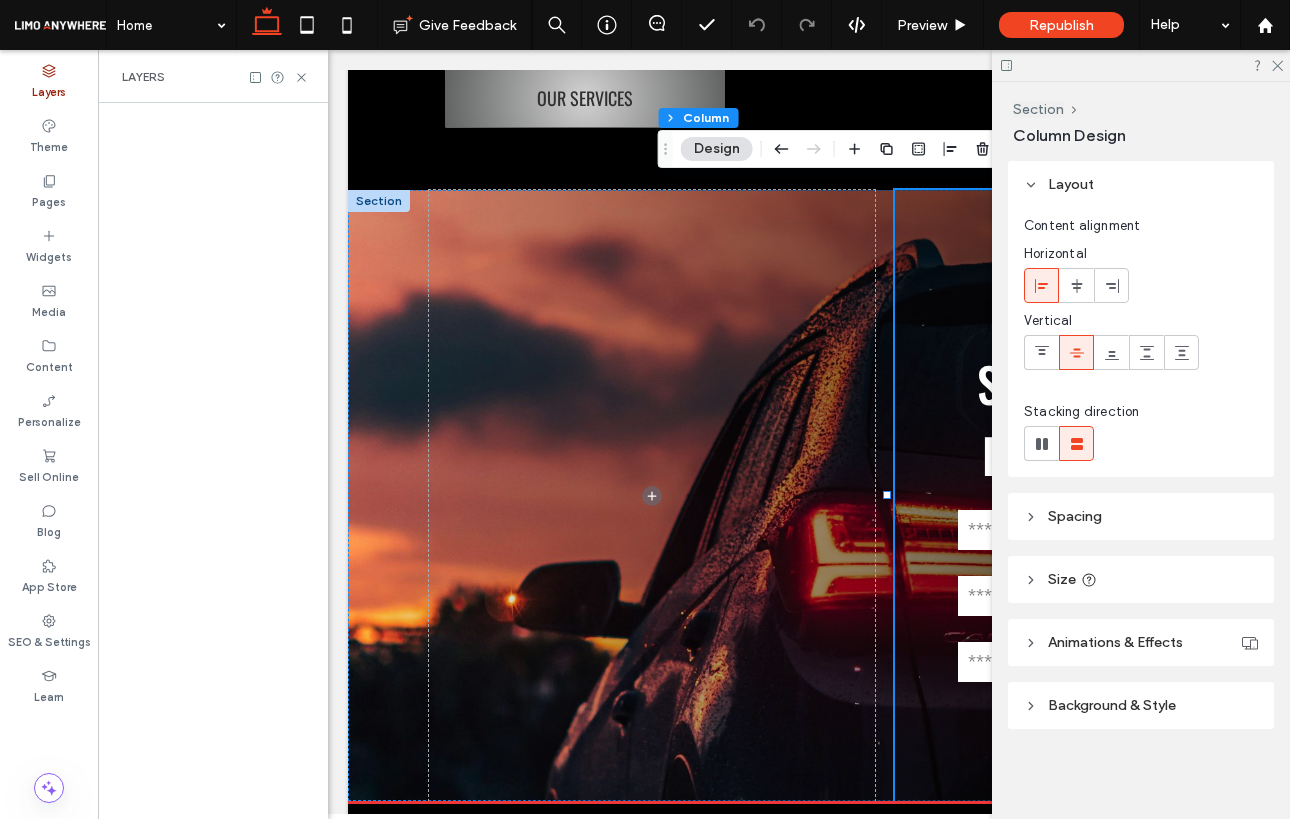 scroll, scrollTop: 0, scrollLeft: 528, axis: horizontal 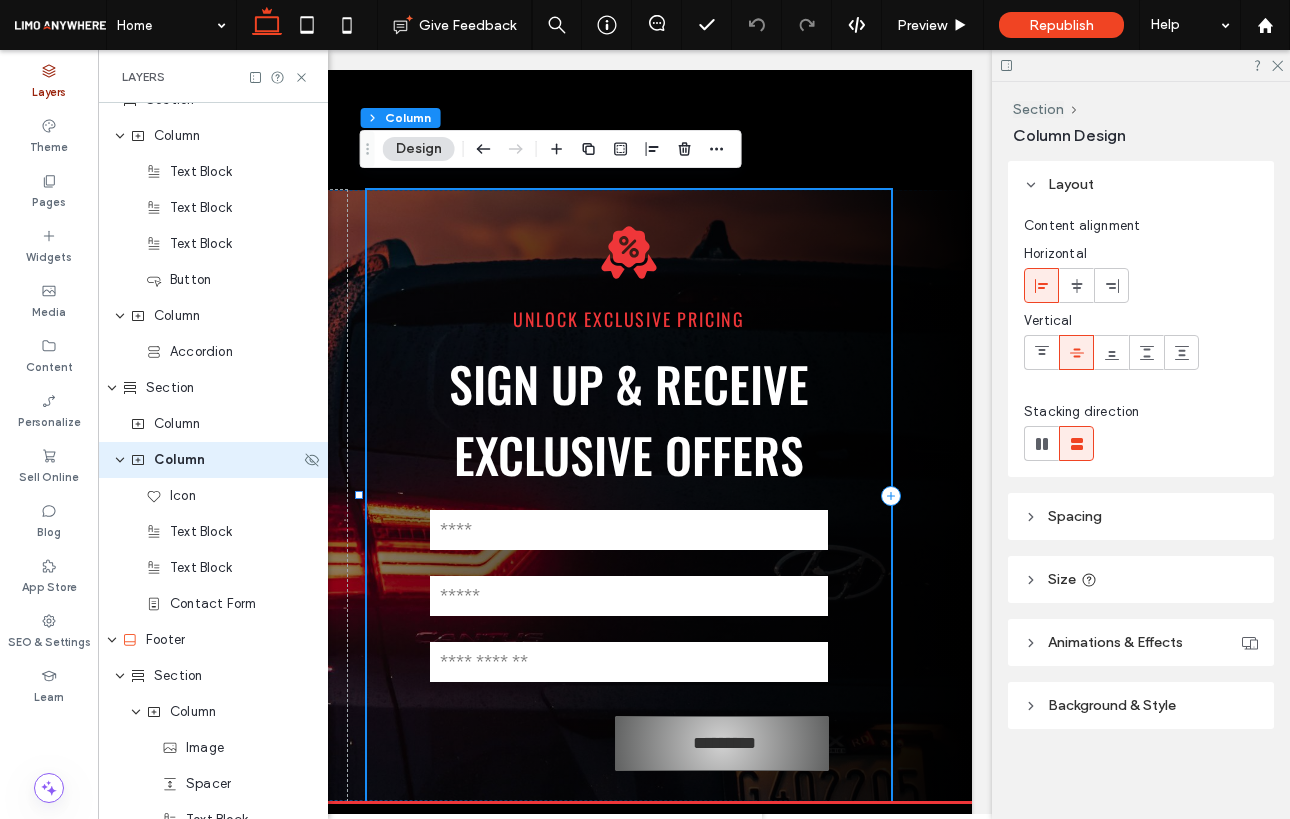 click on "Column" at bounding box center [215, 460] 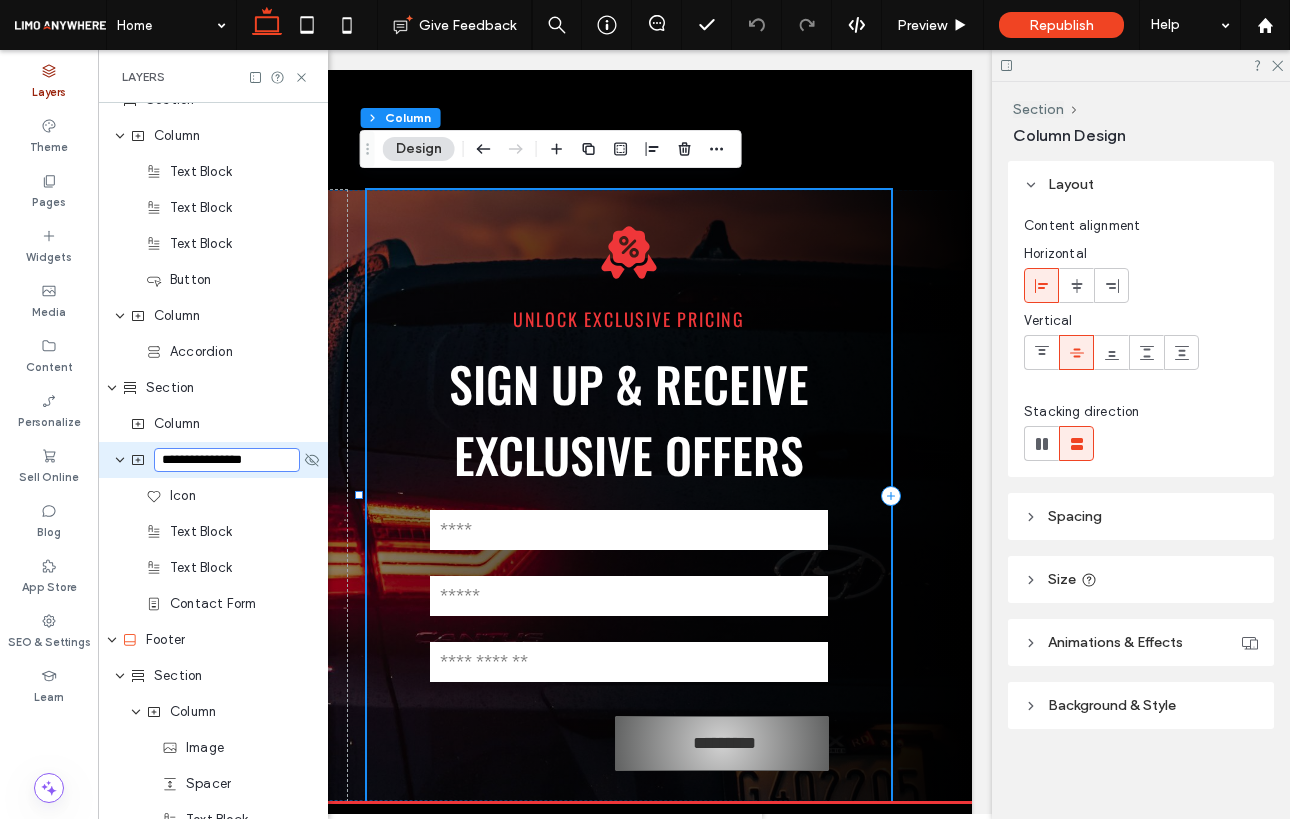 type on "**********" 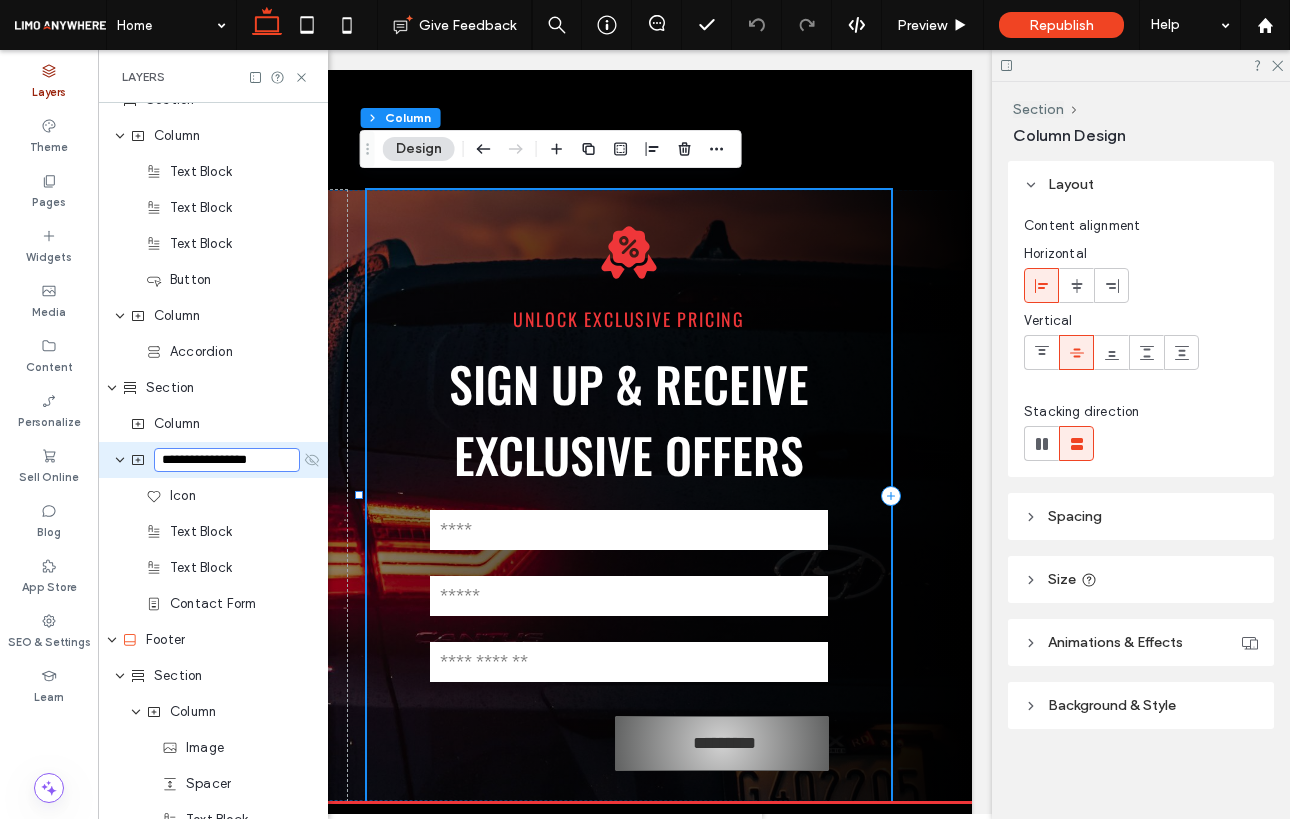 click 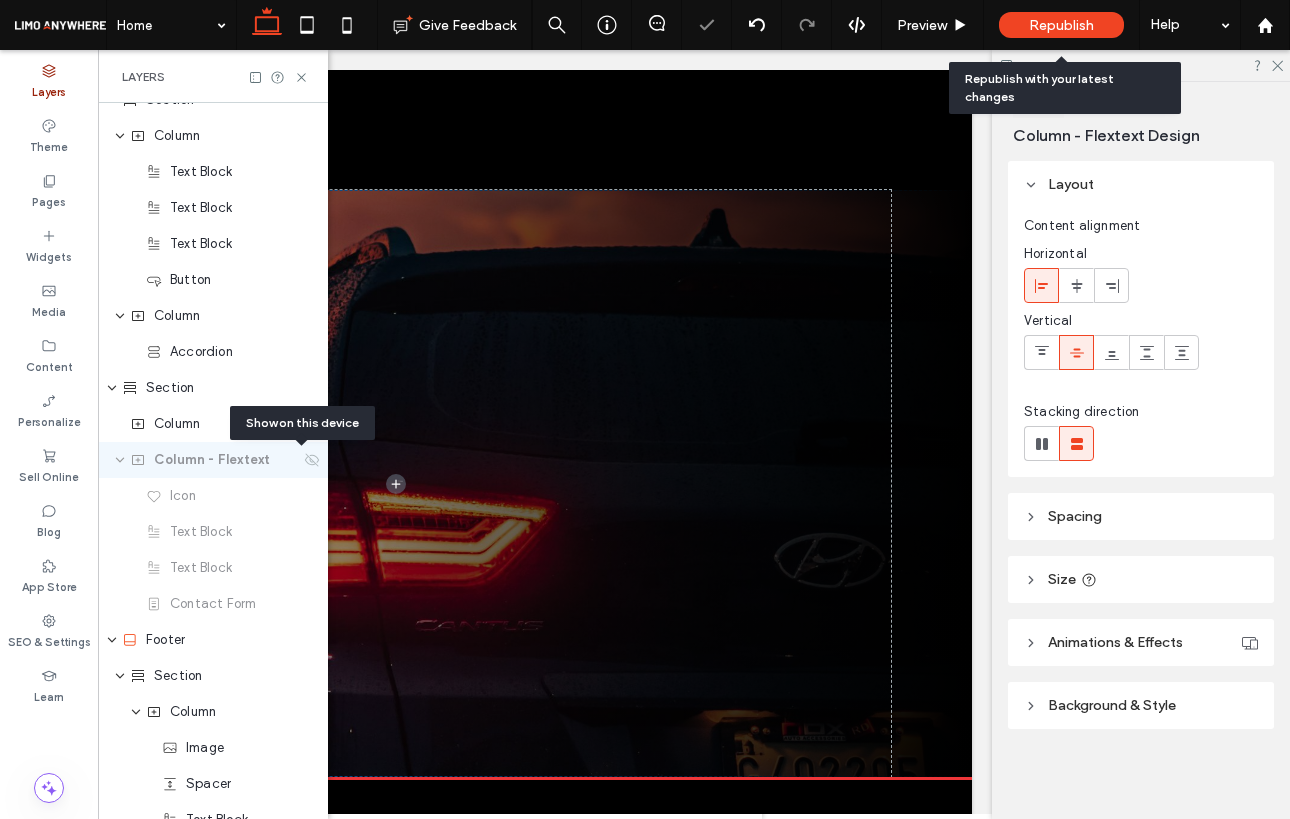click on "Republish" at bounding box center [1061, 25] 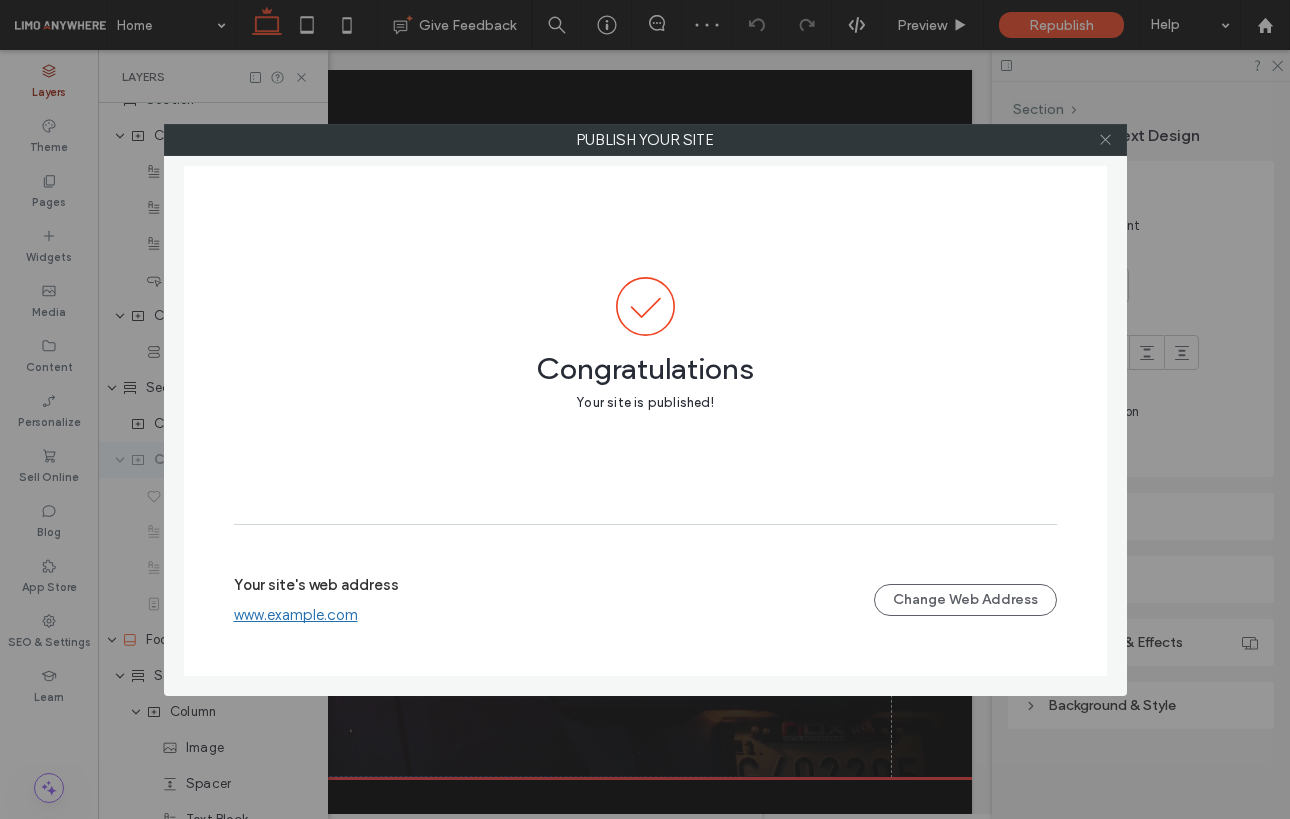 click 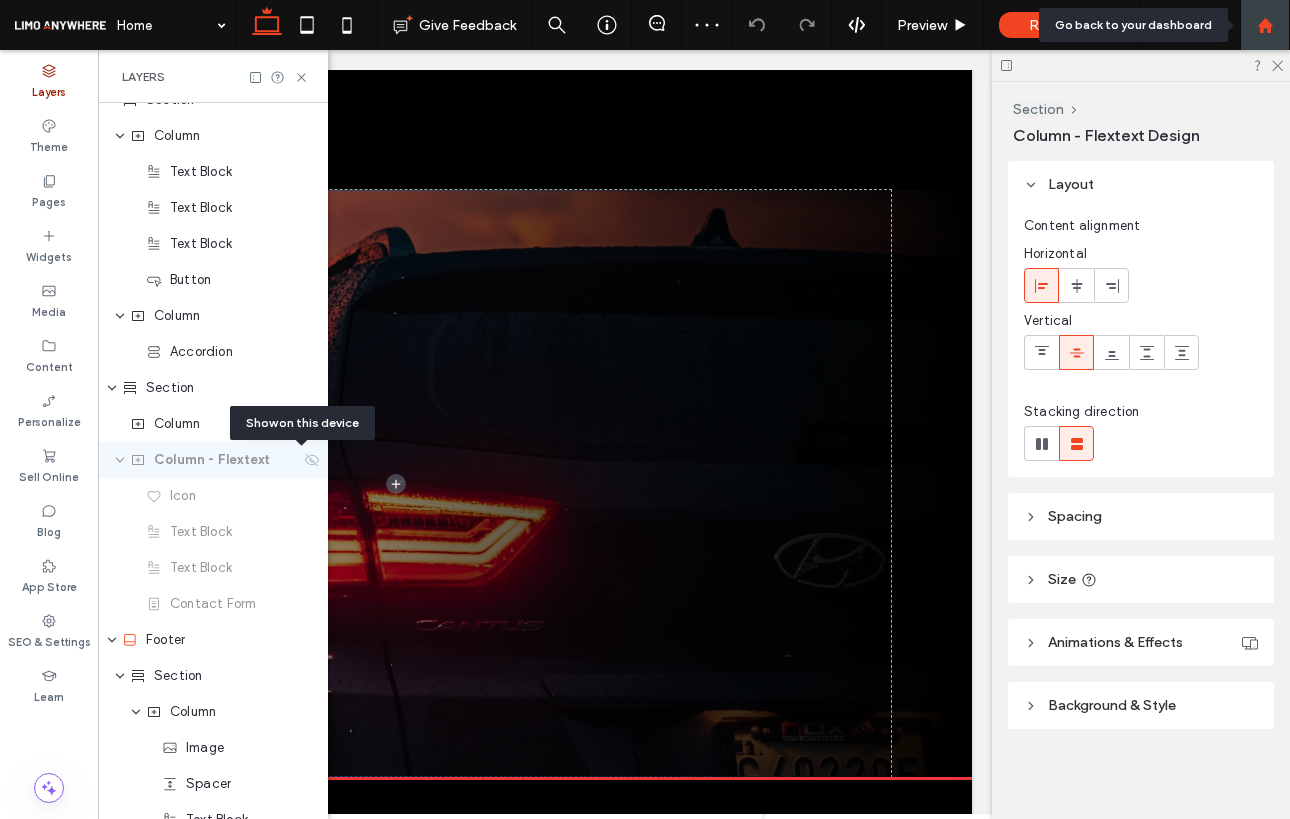 click at bounding box center [1265, 25] 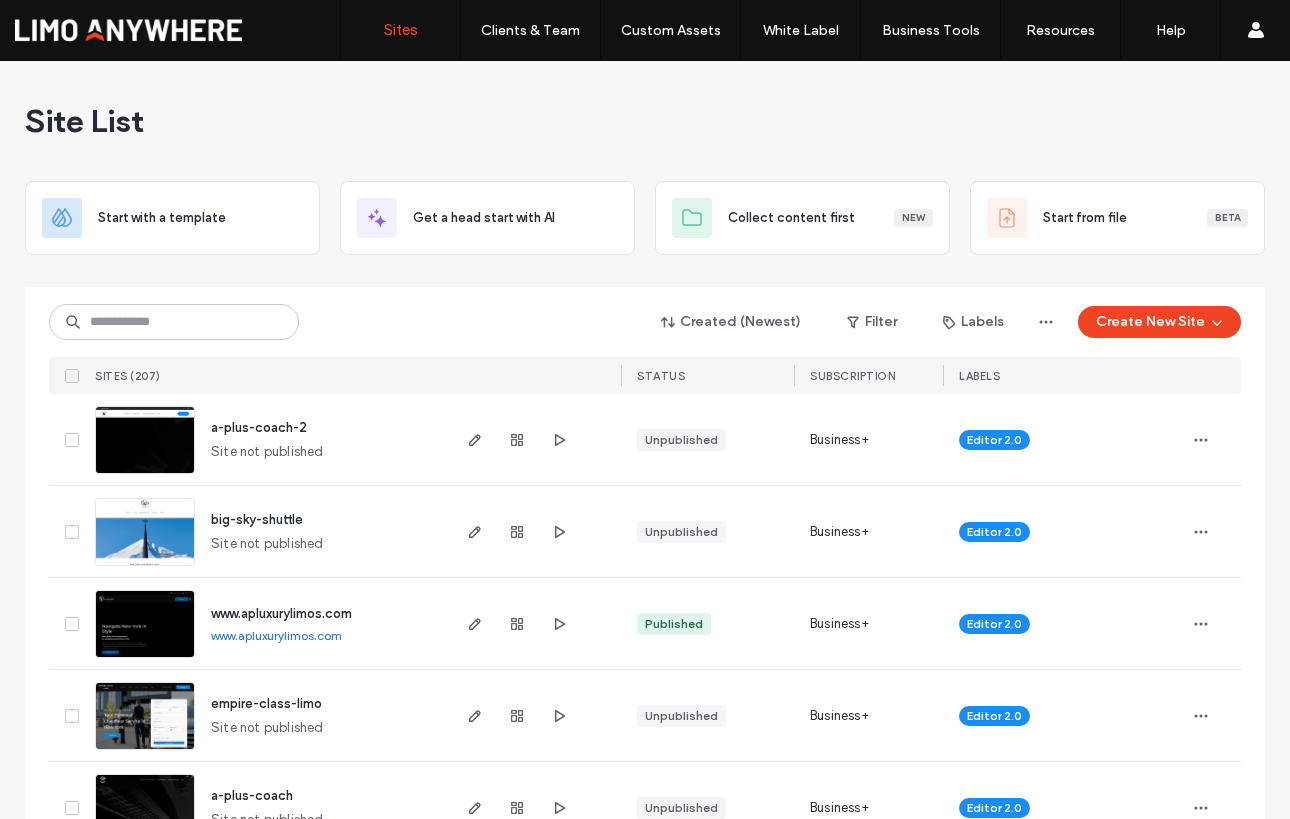 scroll, scrollTop: 0, scrollLeft: 0, axis: both 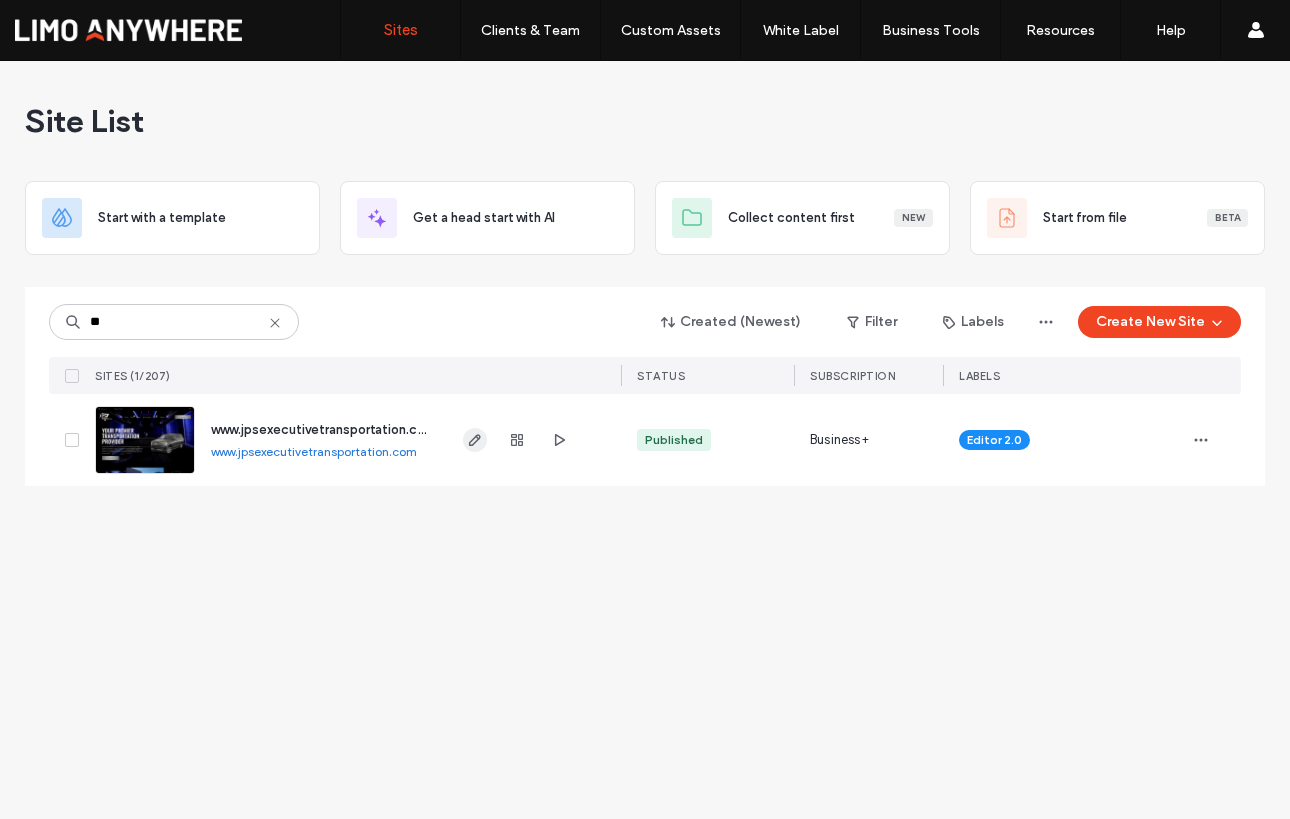 type on "**" 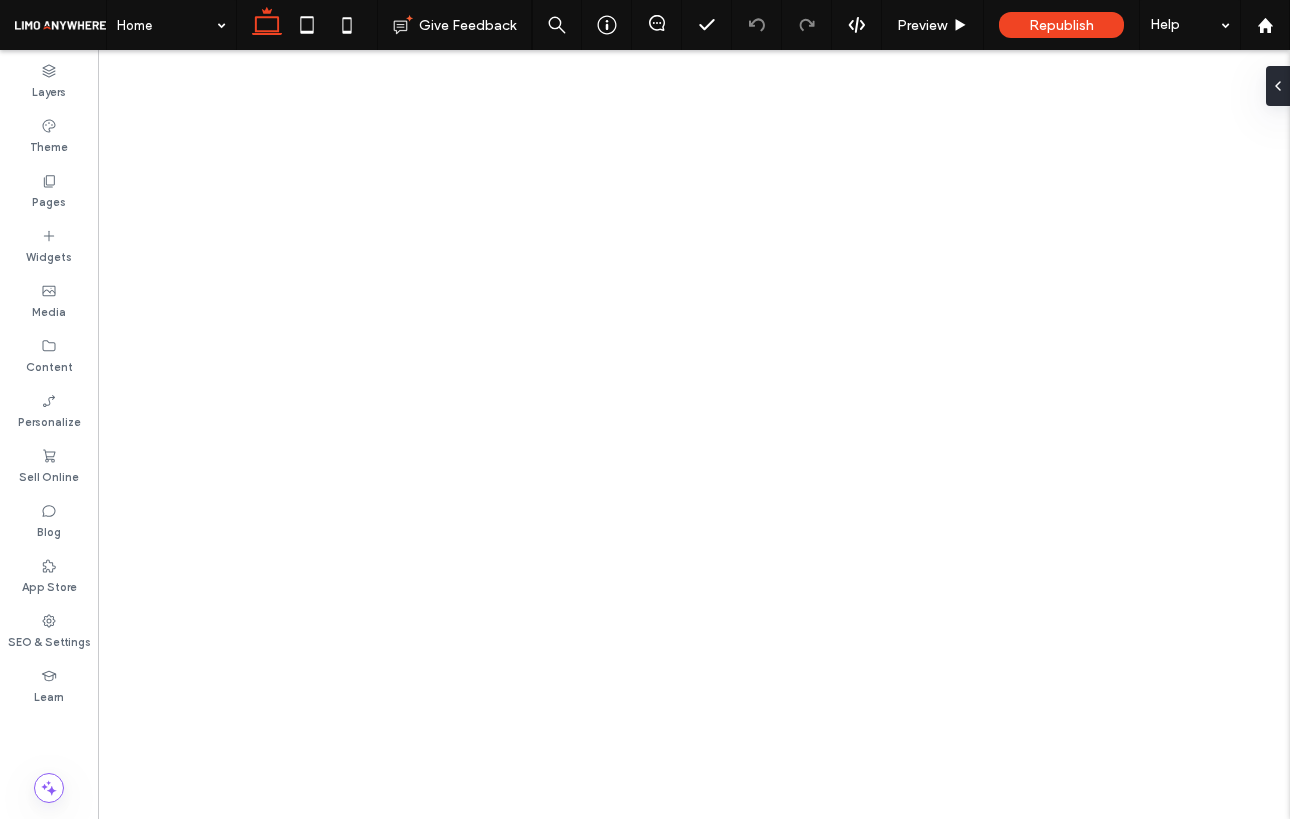 scroll, scrollTop: 0, scrollLeft: 0, axis: both 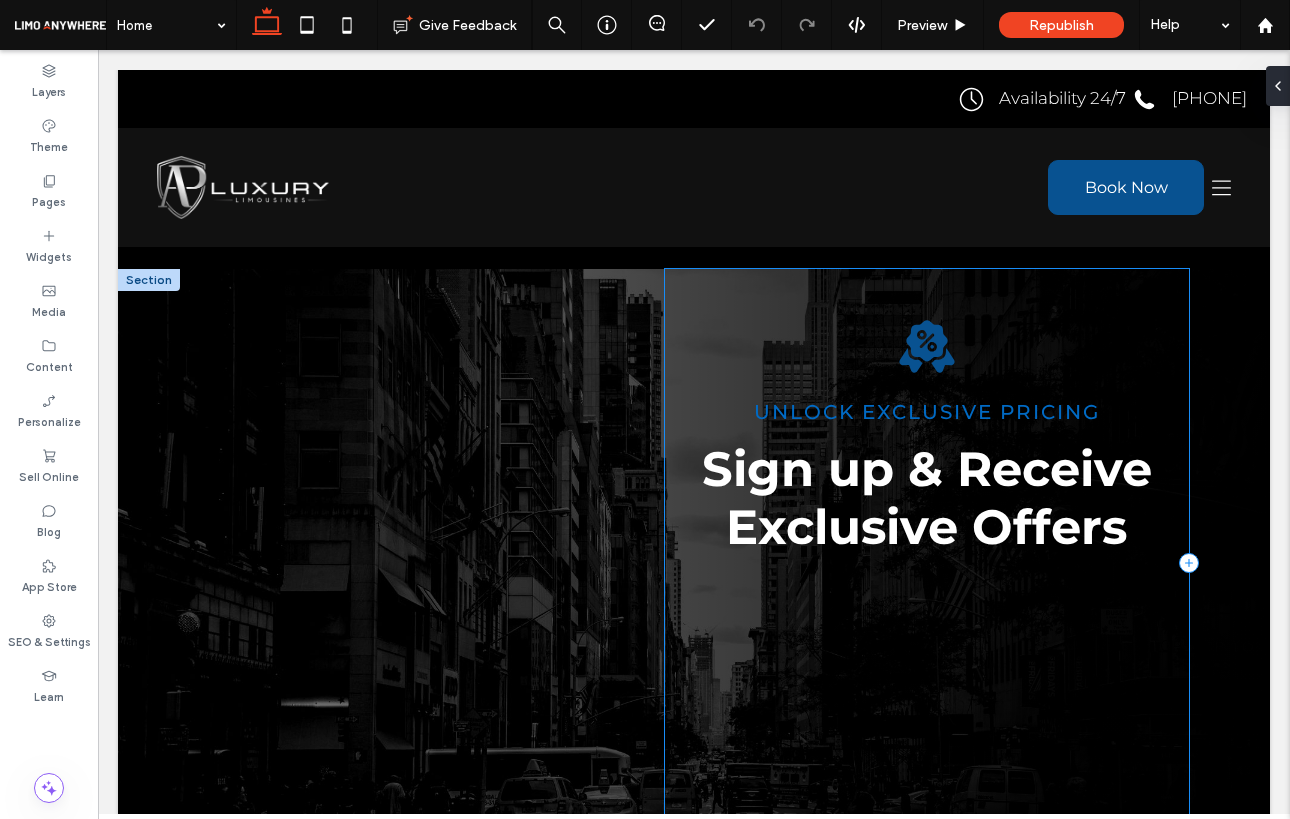 click on "unlock exclusive pricing
Sign up & Receive Exclusive Offers" at bounding box center [927, 562] 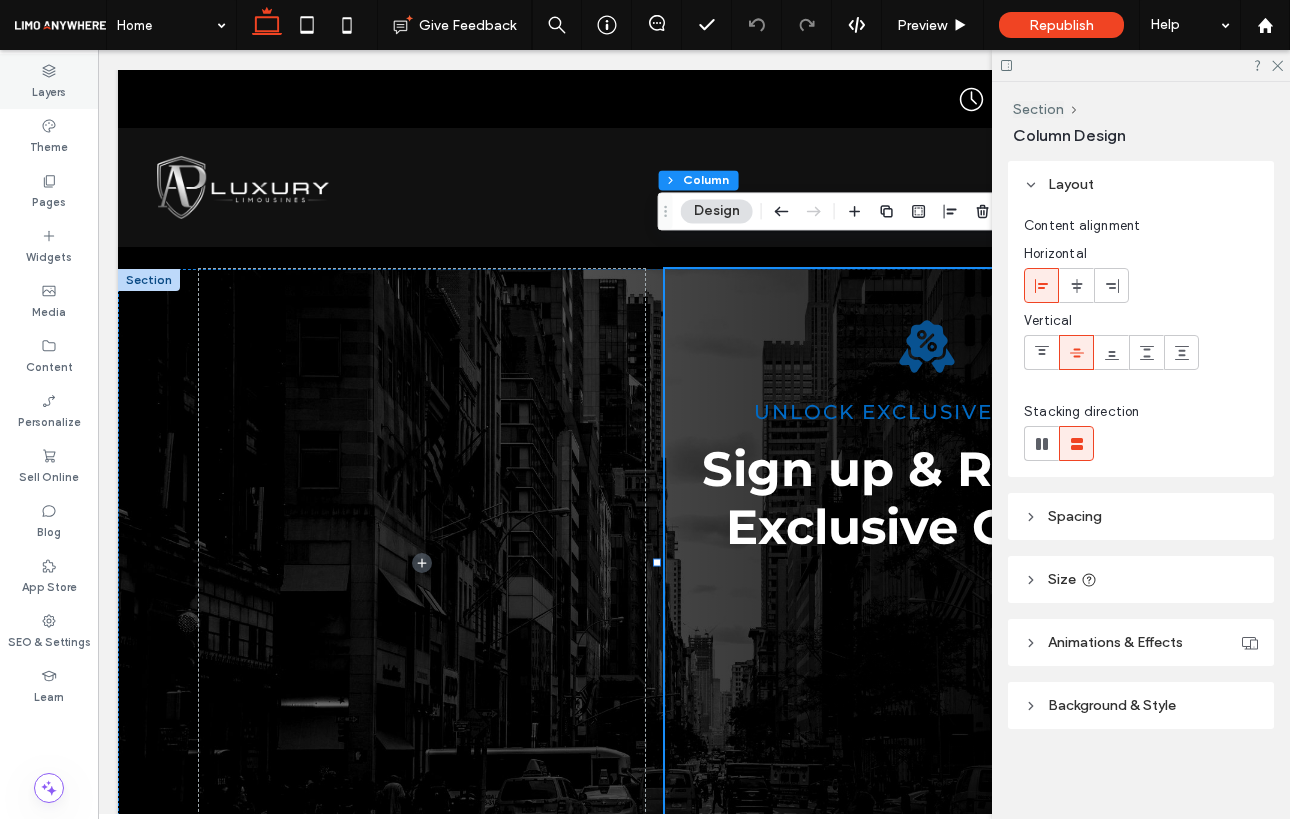 click on "Layers" at bounding box center (49, 90) 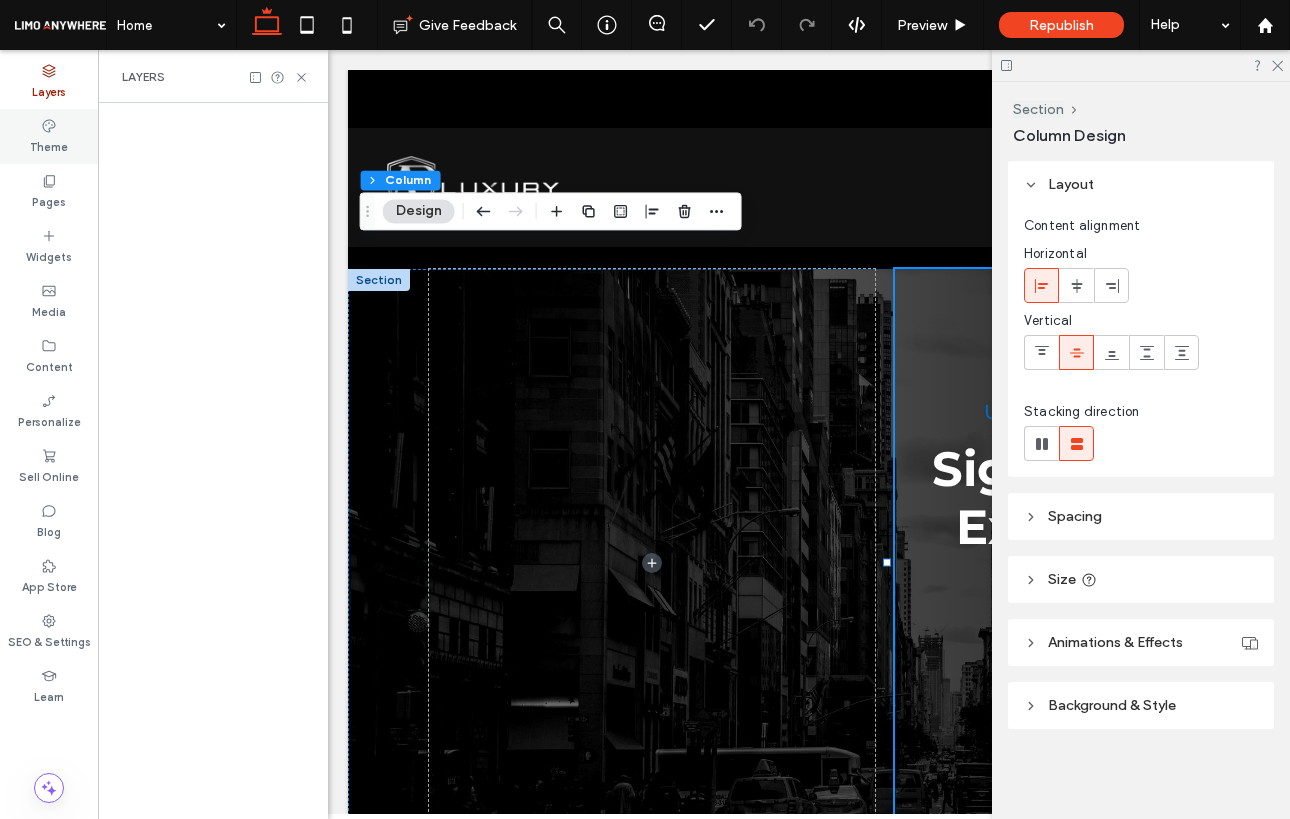 scroll, scrollTop: 0, scrollLeft: 528, axis: horizontal 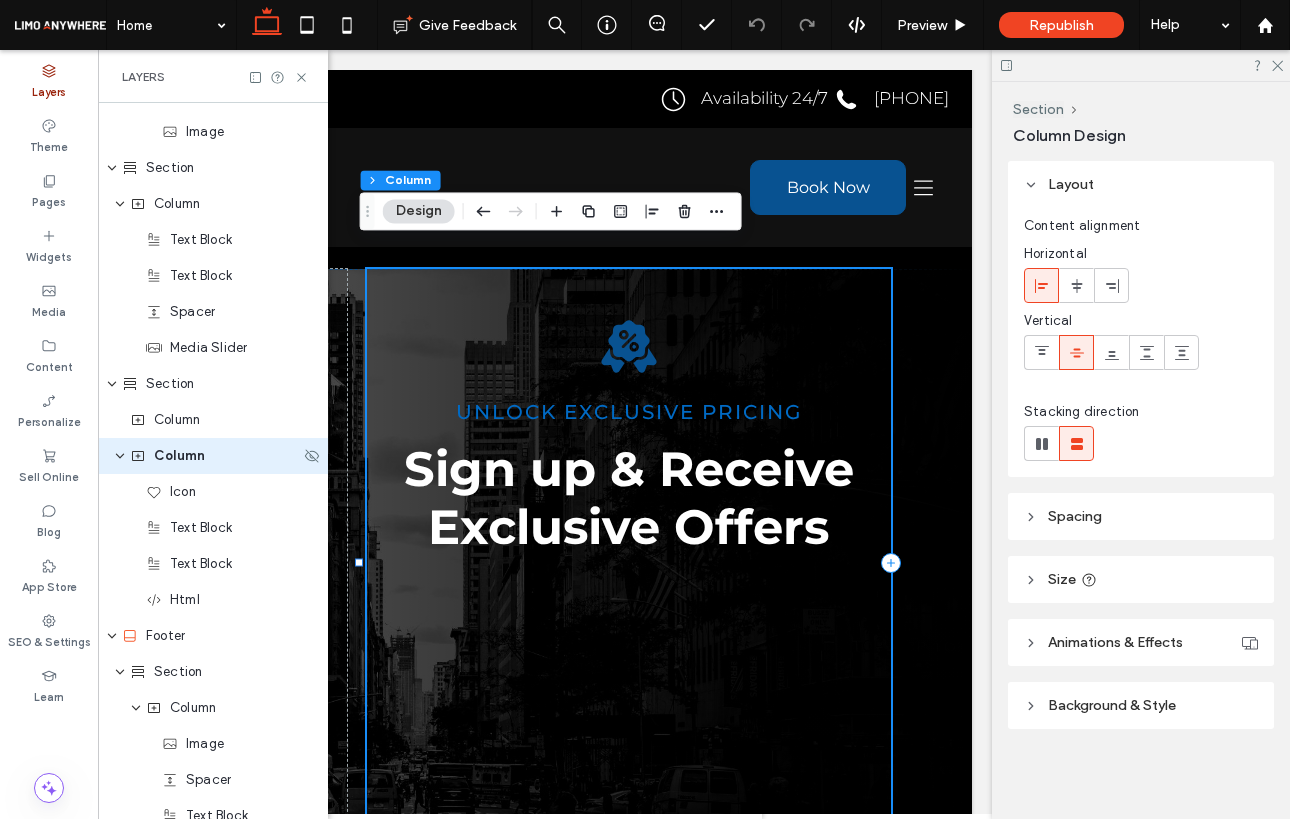click on "Column" at bounding box center (215, 456) 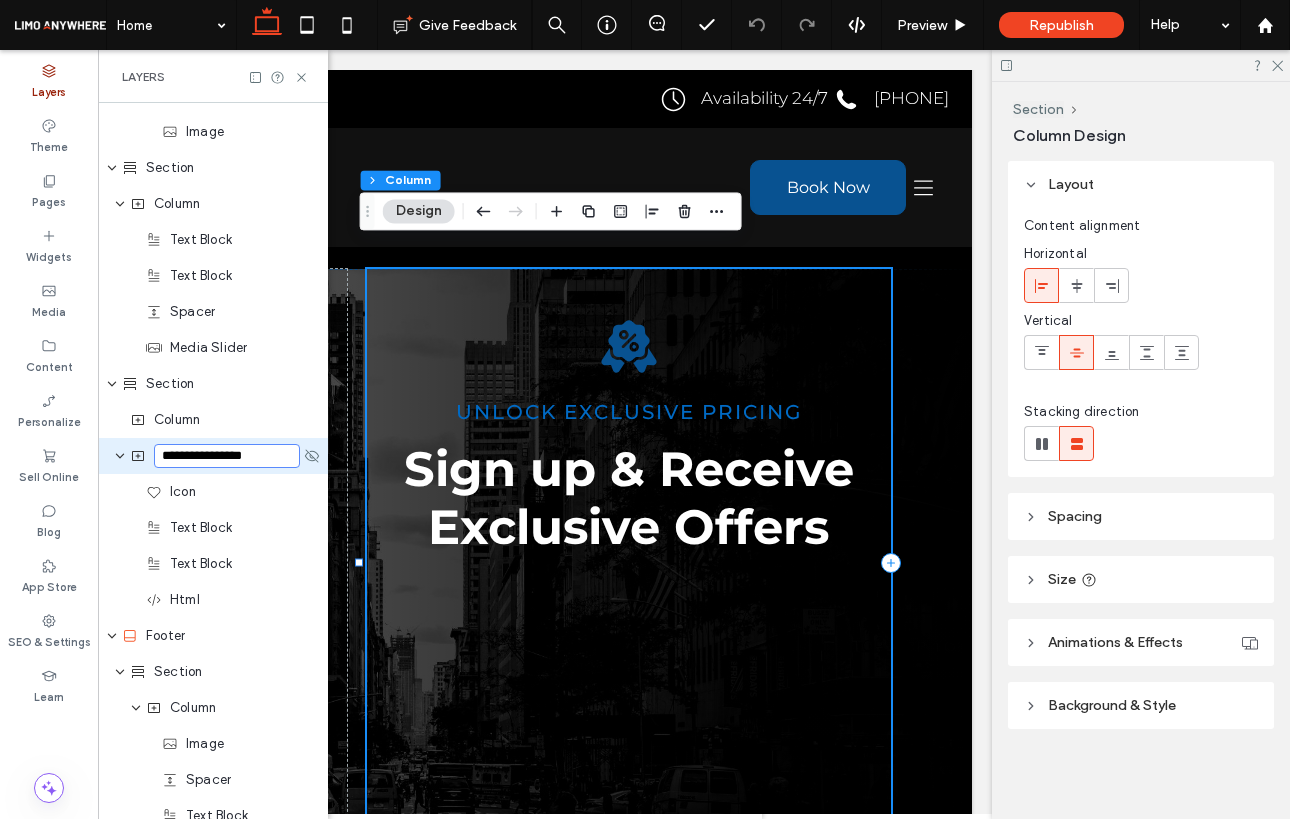 type on "**********" 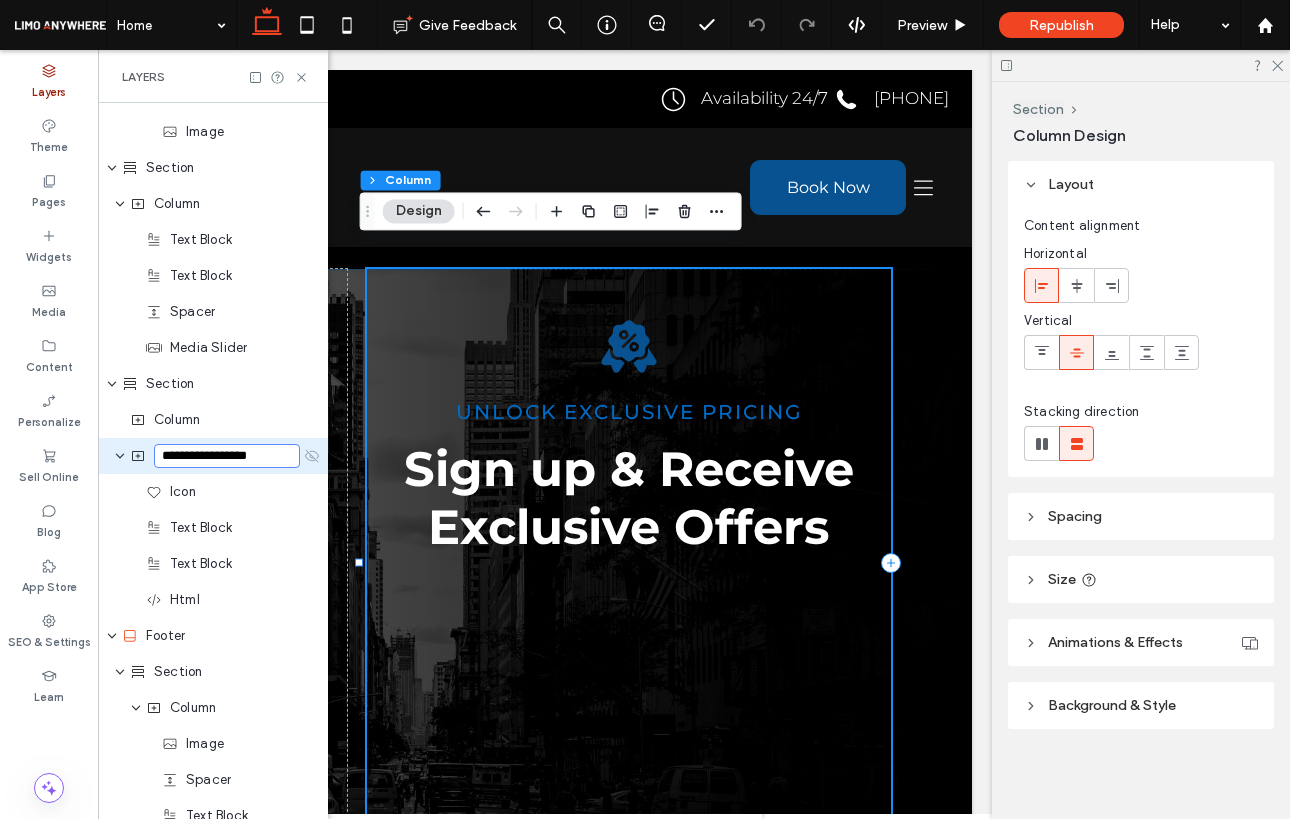 click 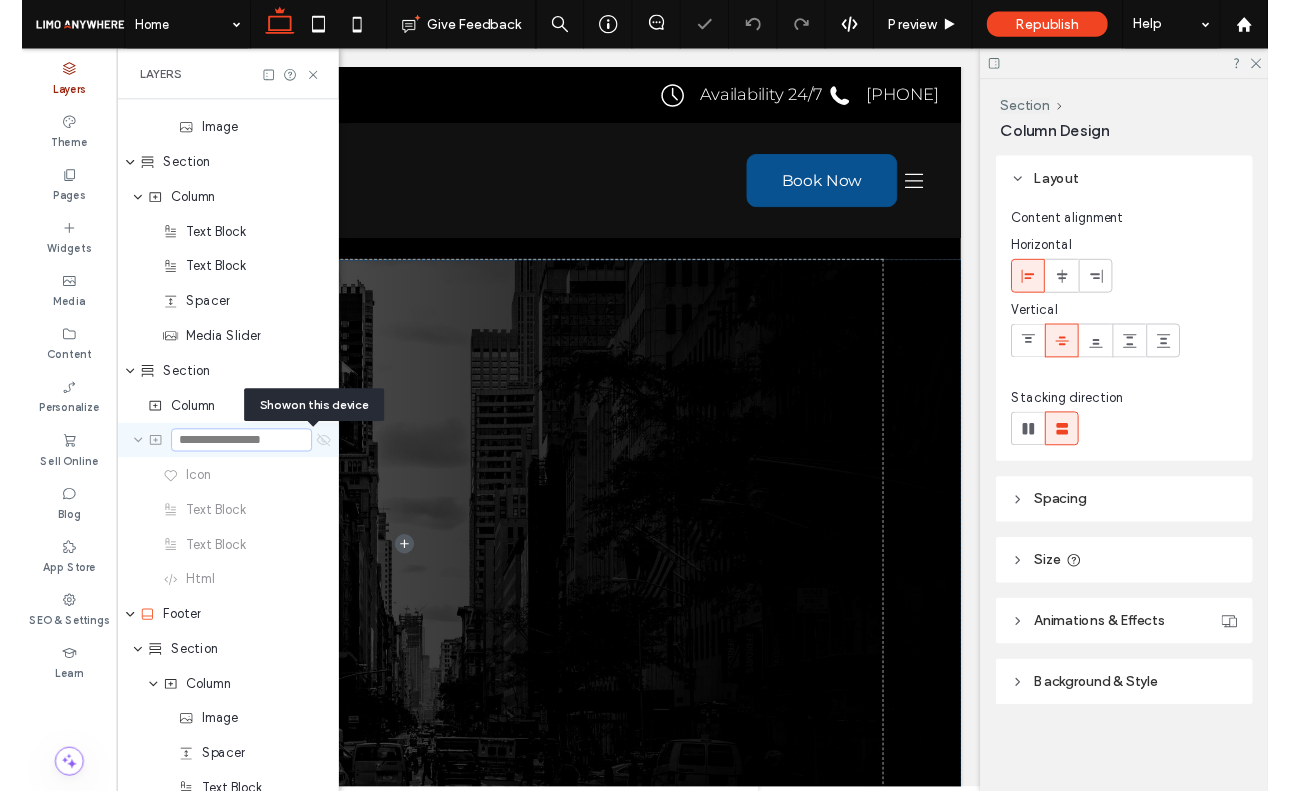 scroll, scrollTop: 3009, scrollLeft: 0, axis: vertical 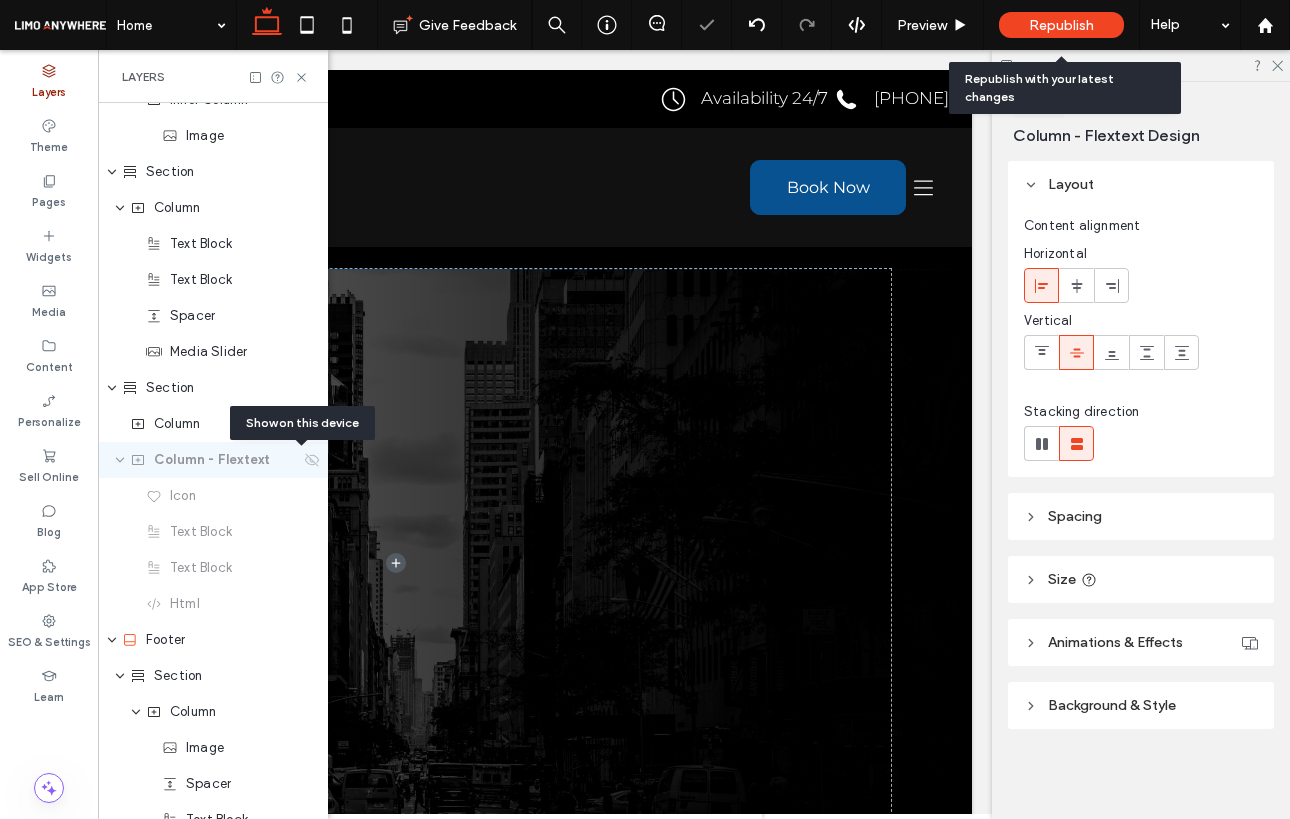click on "Republish" at bounding box center (1061, 25) 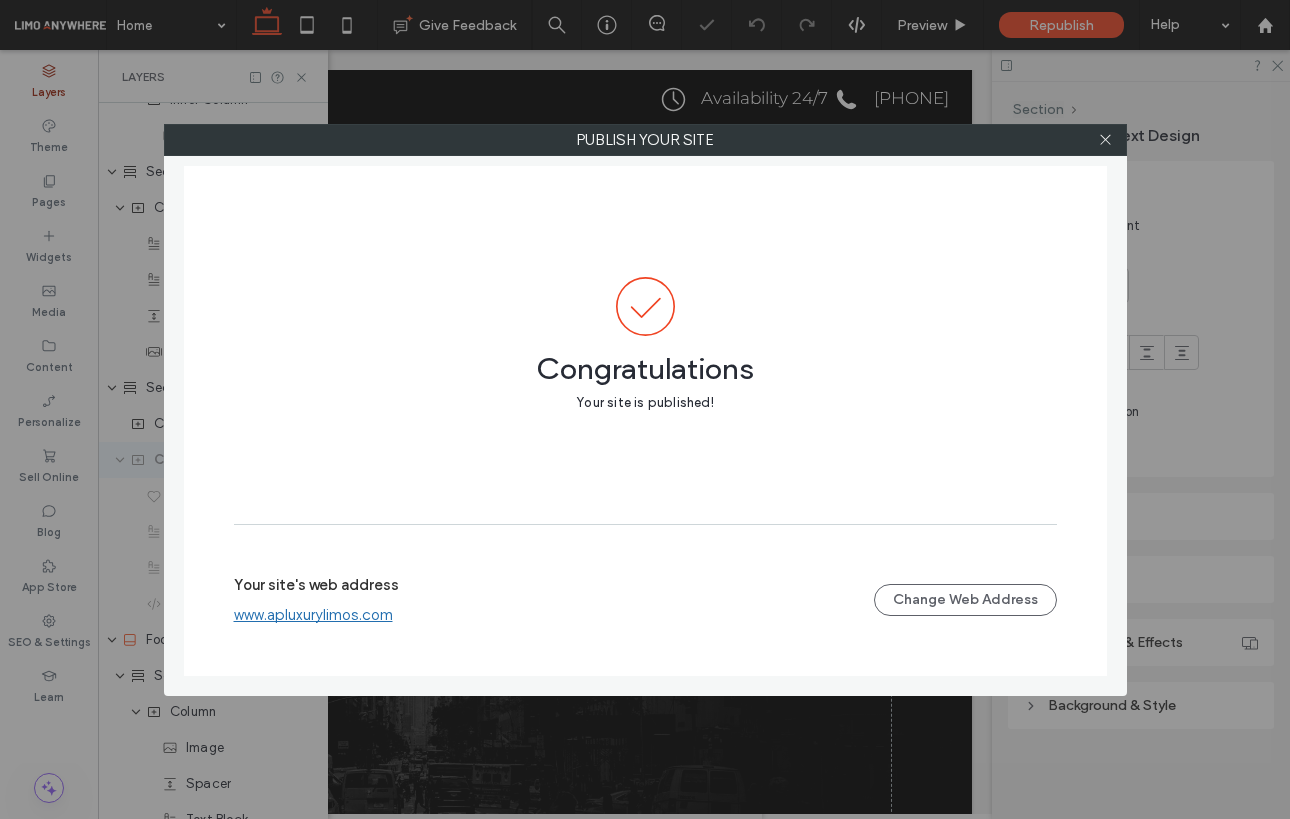 click on "www.apluxurylimos.com" at bounding box center (313, 615) 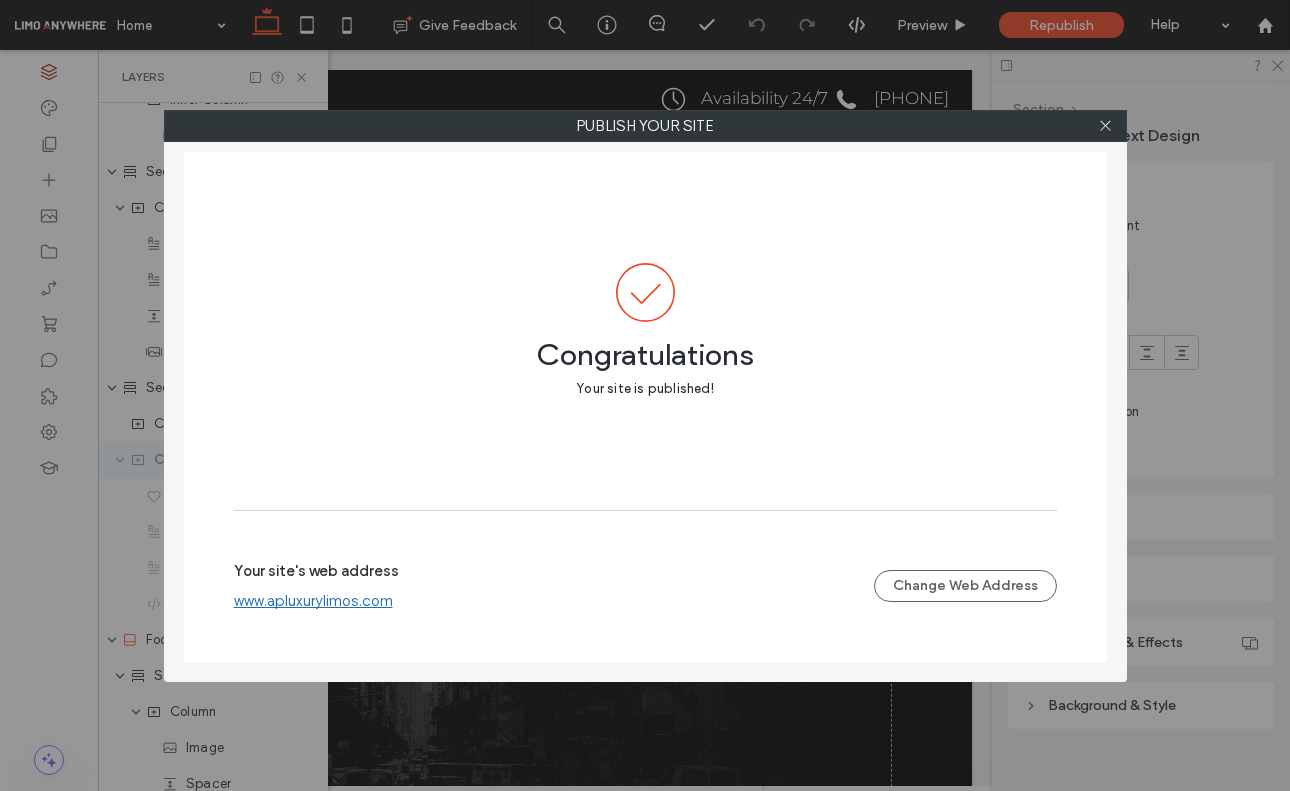 drag, startPoint x: 1106, startPoint y: 124, endPoint x: 868, endPoint y: 231, distance: 260.94635 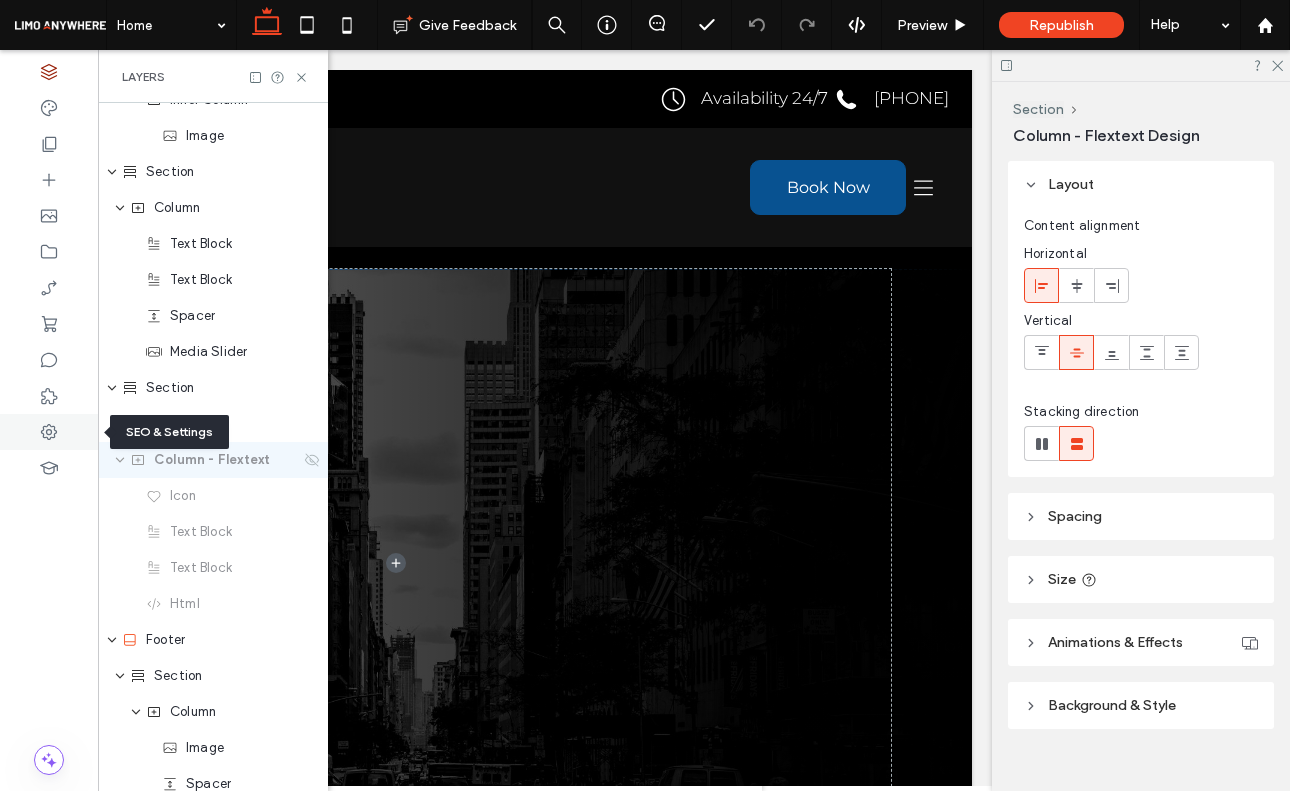 click at bounding box center [49, 432] 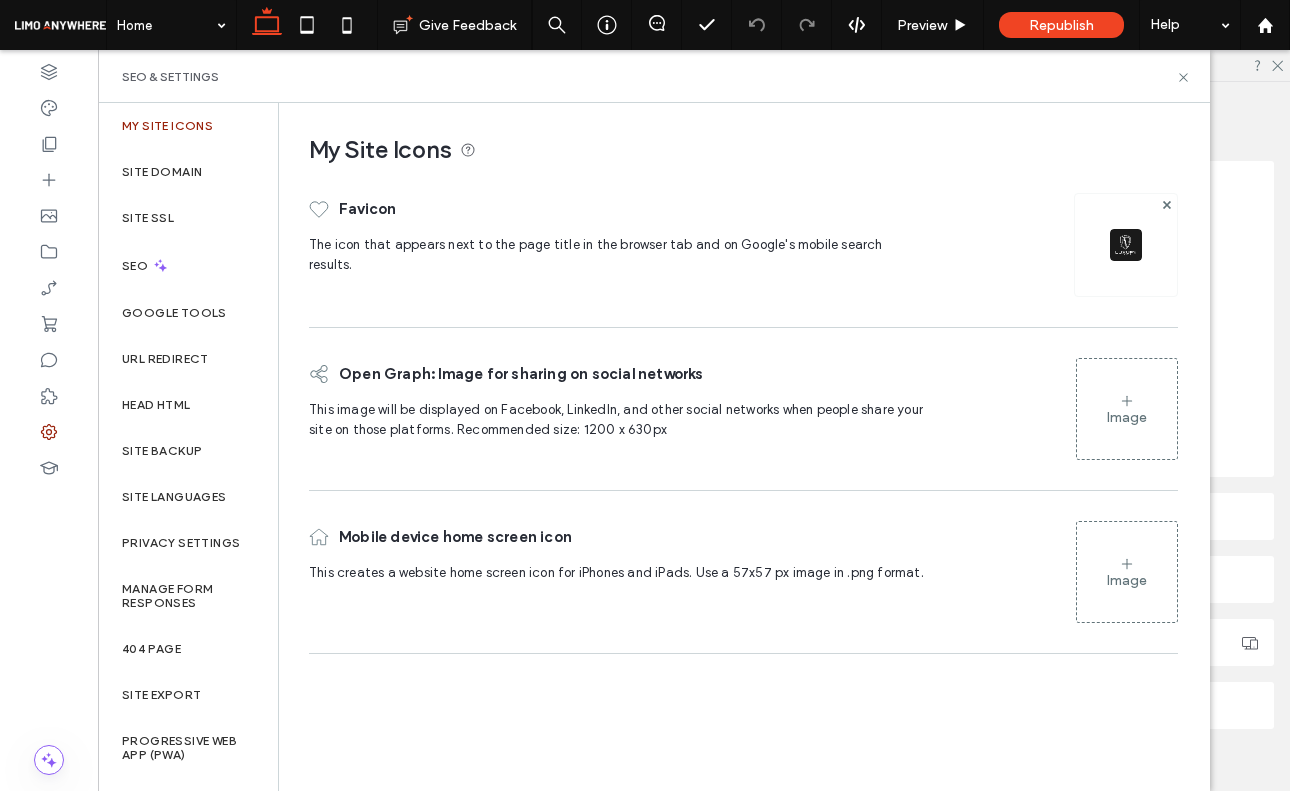click on "Site SSL" at bounding box center [188, 218] 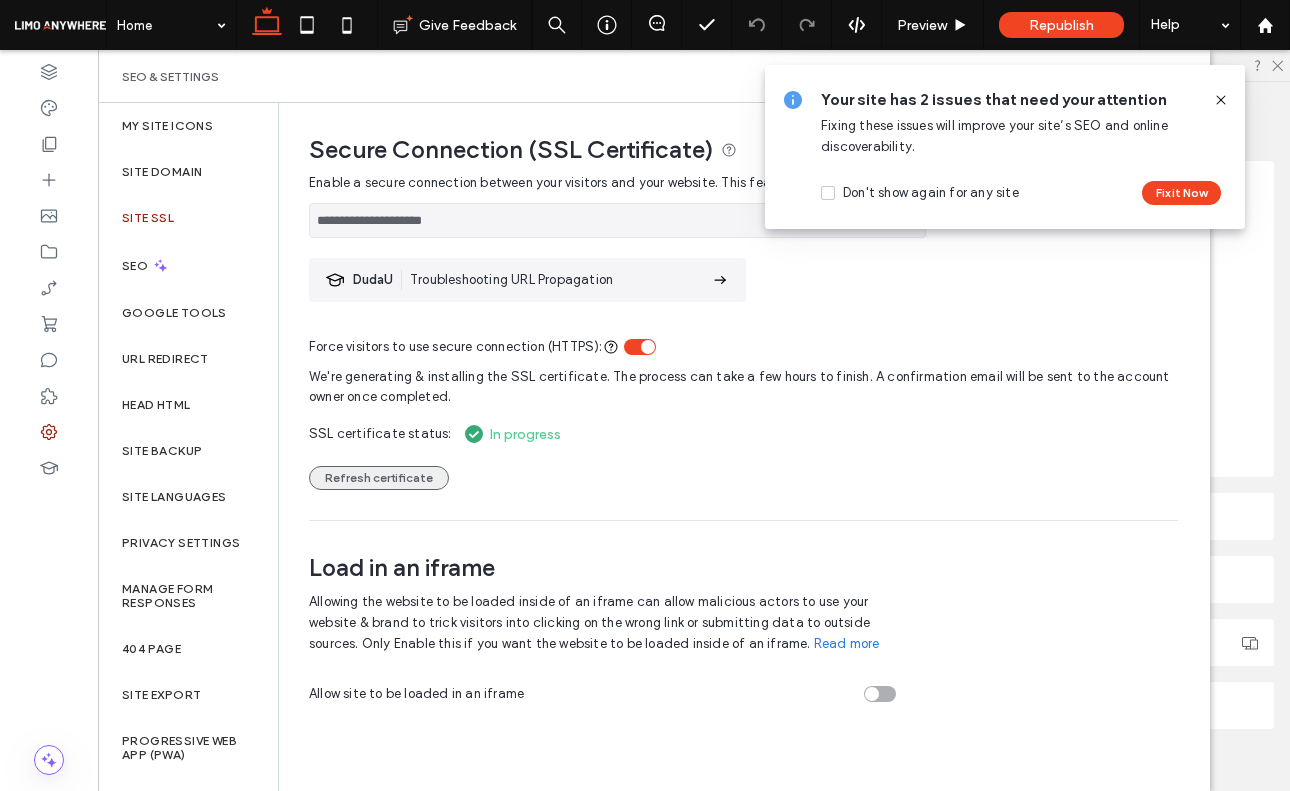 click on "Refresh certificate" at bounding box center (379, 478) 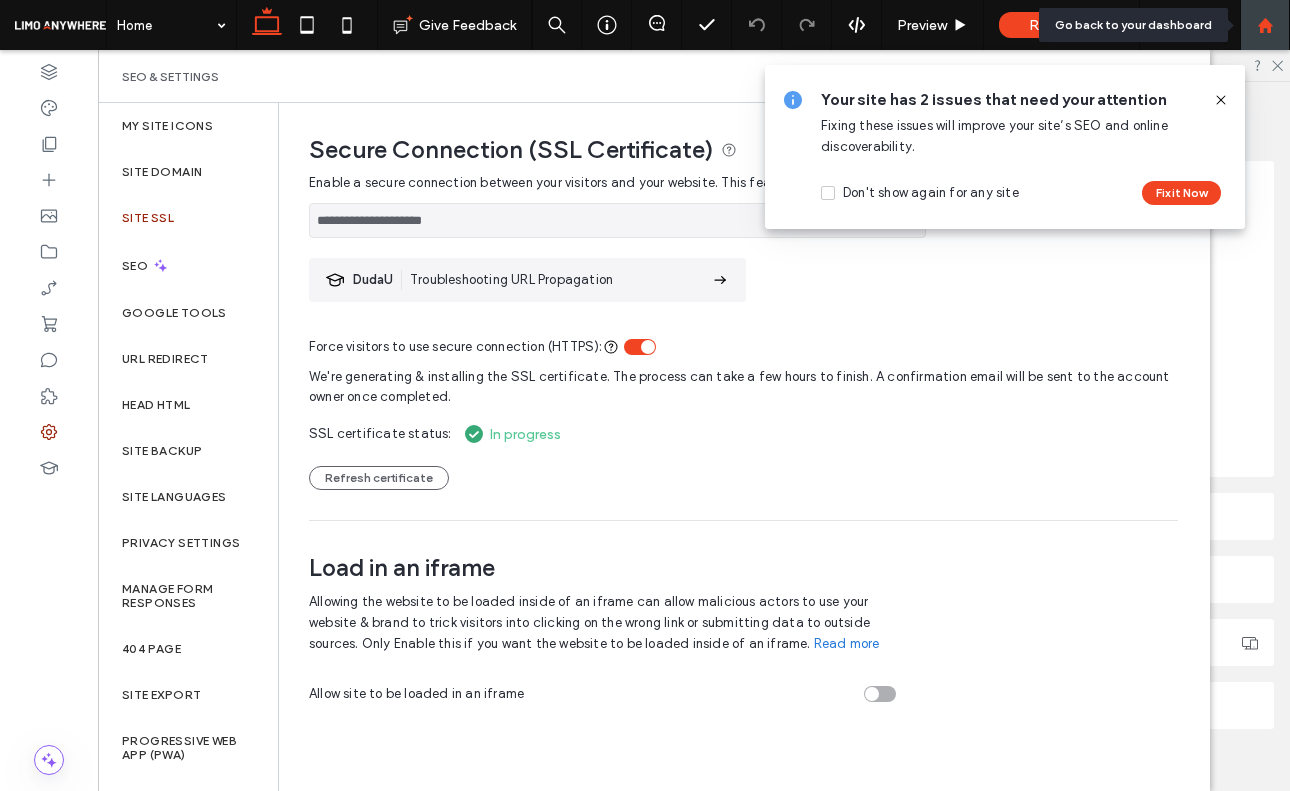 click 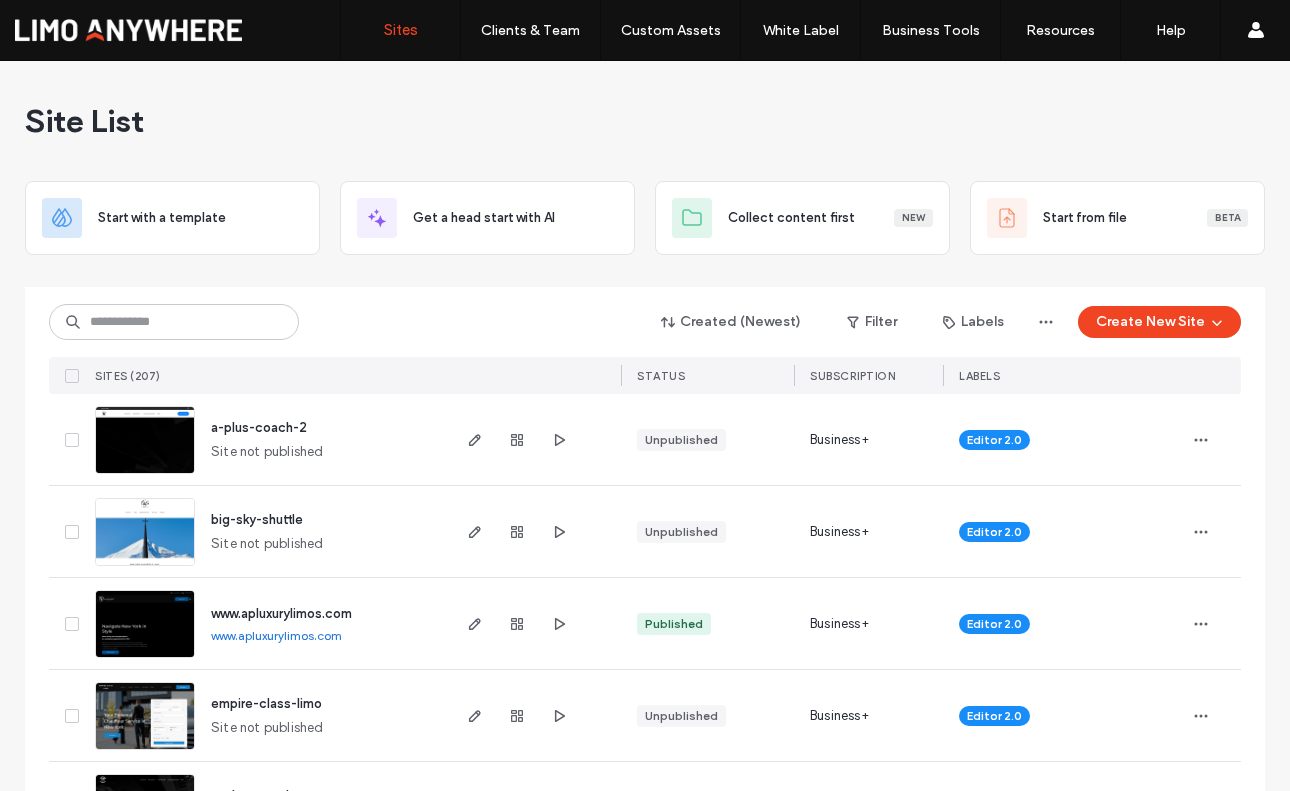 scroll, scrollTop: 0, scrollLeft: 0, axis: both 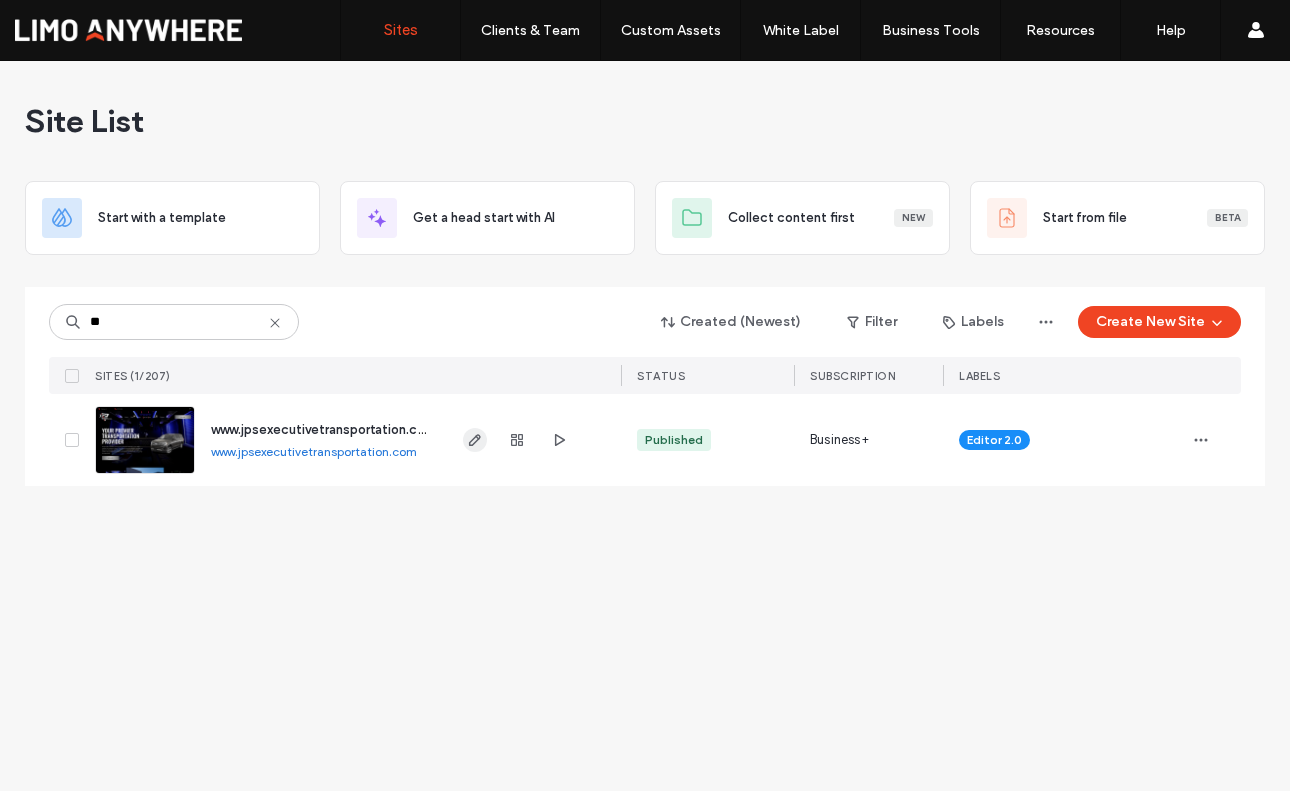 type on "**" 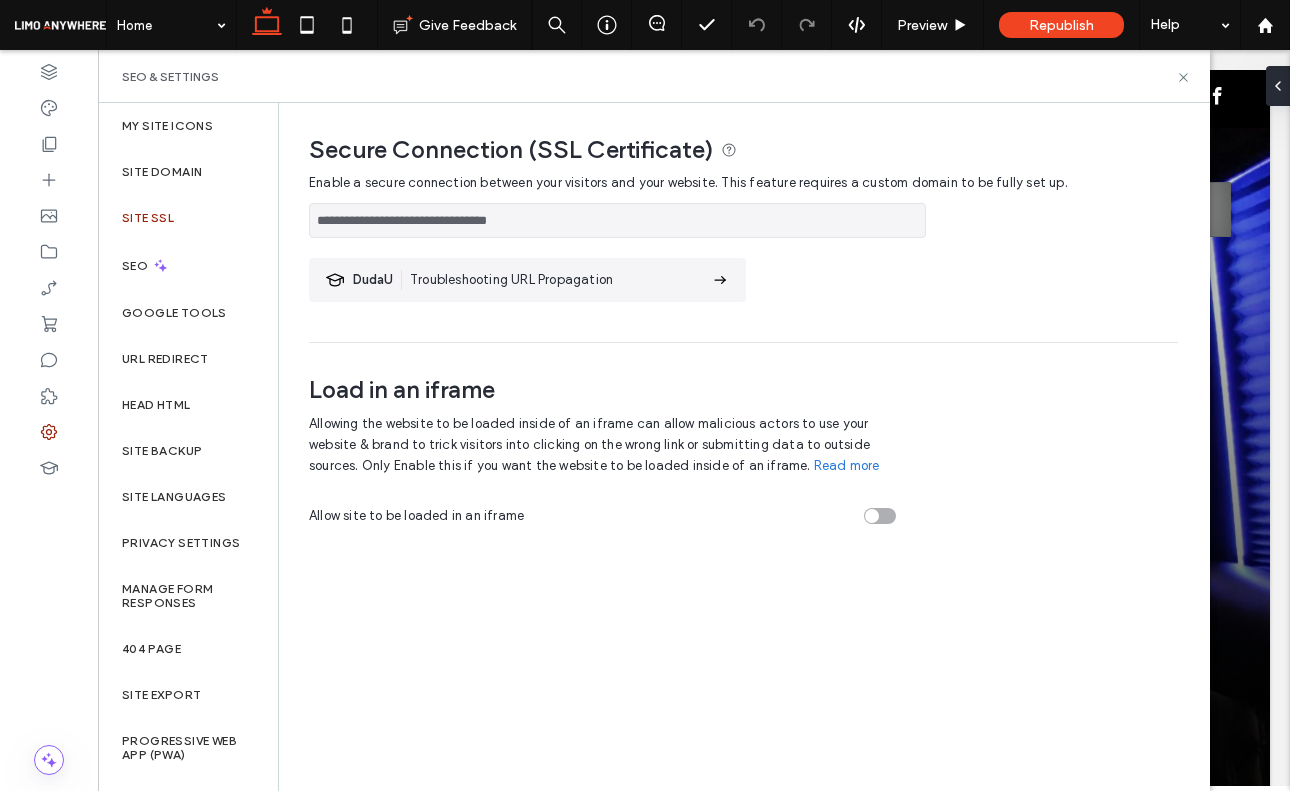 scroll, scrollTop: 0, scrollLeft: 0, axis: both 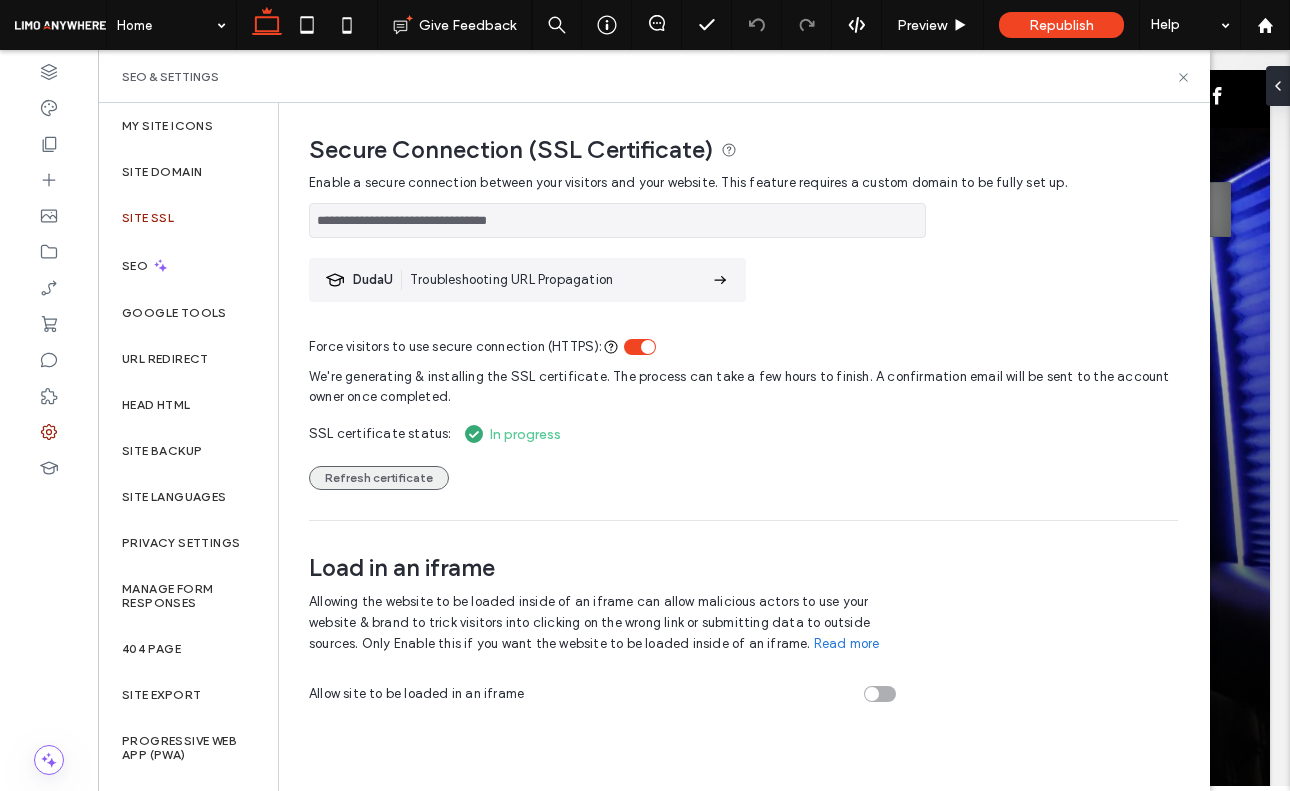 click on "Refresh certificate" at bounding box center [379, 478] 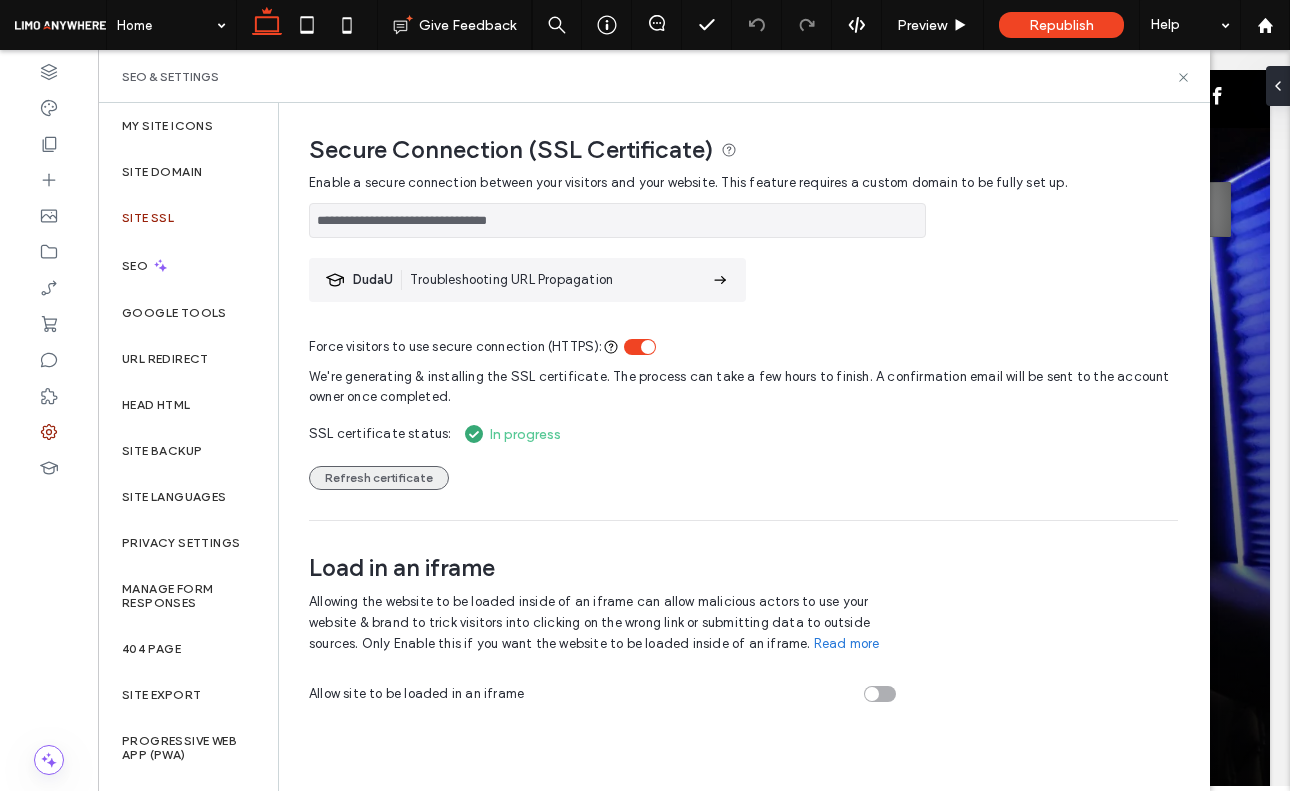 click on "Refresh certificate" at bounding box center [379, 478] 